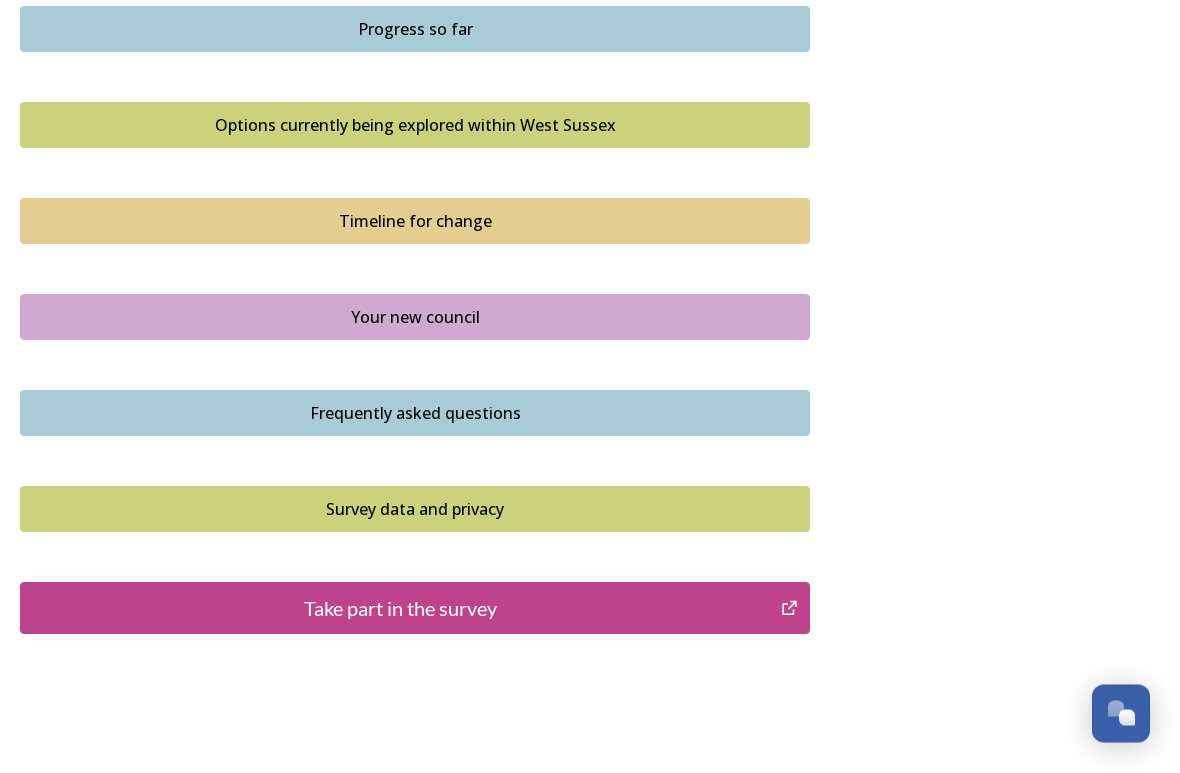 scroll, scrollTop: 1321, scrollLeft: 0, axis: vertical 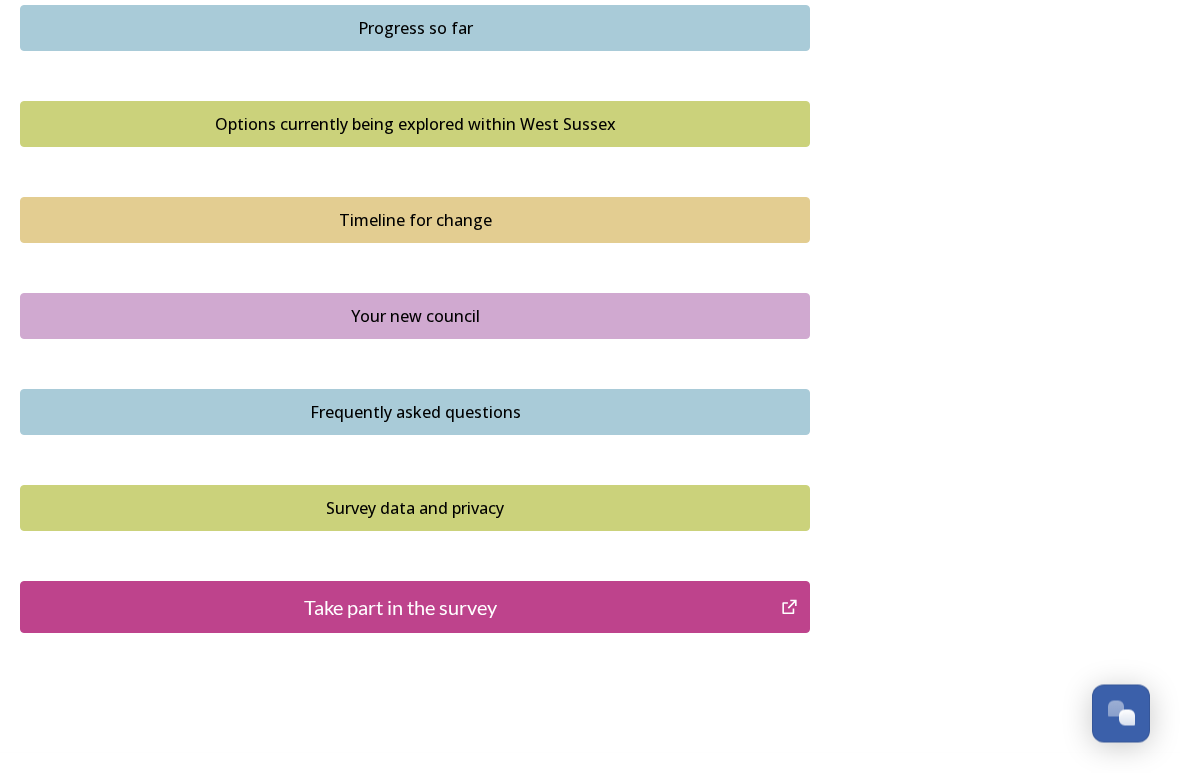 click on "Take part in the survey" at bounding box center [400, 608] 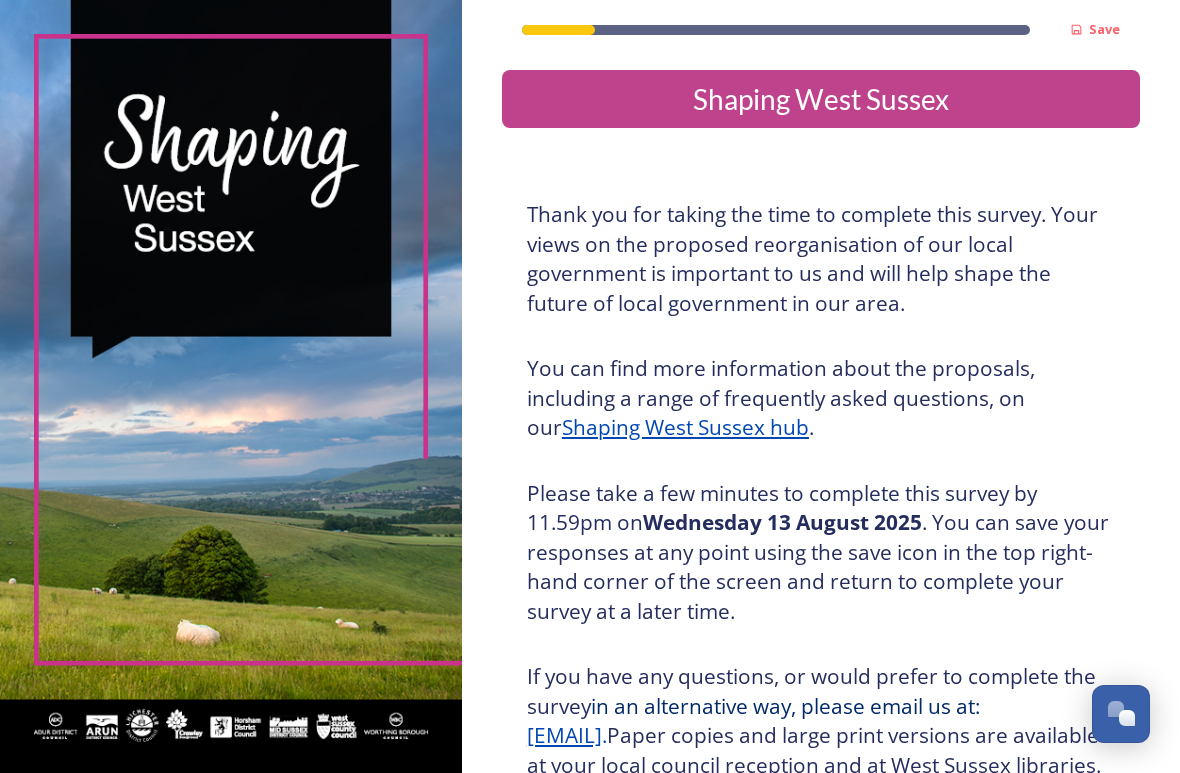 scroll, scrollTop: 0, scrollLeft: 0, axis: both 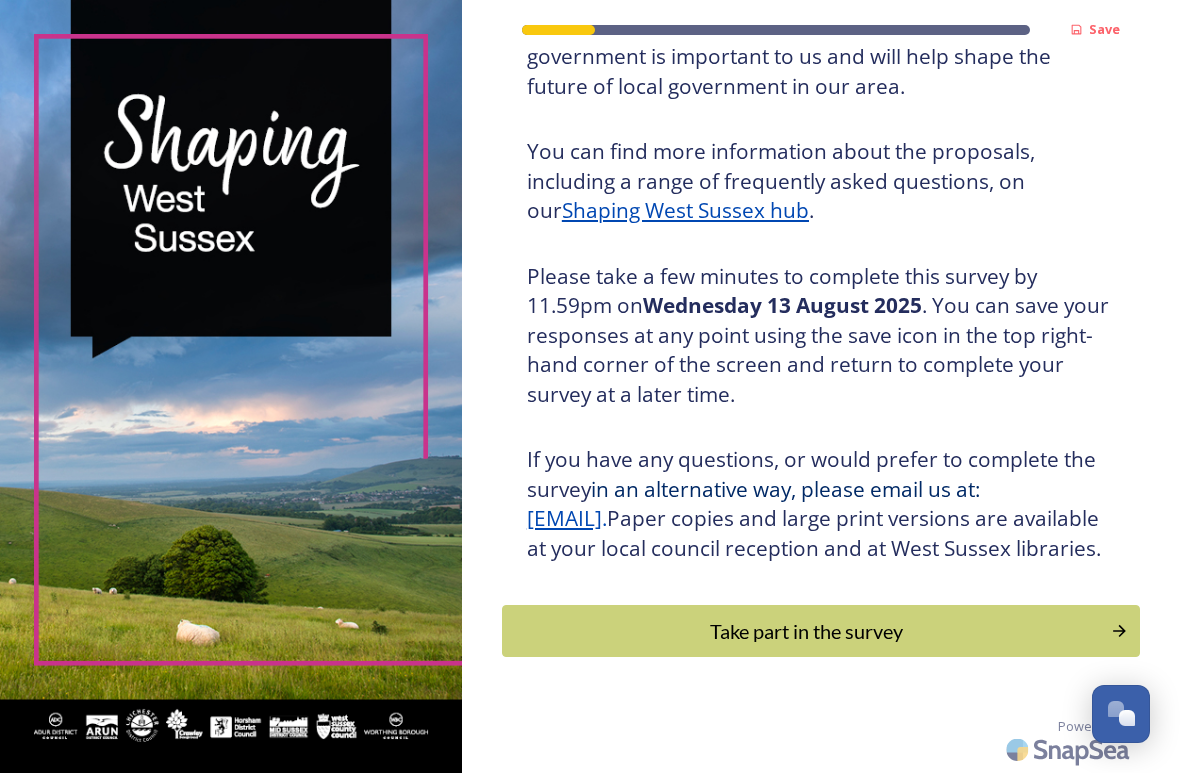 click on "Take part in the survey" at bounding box center (806, 631) 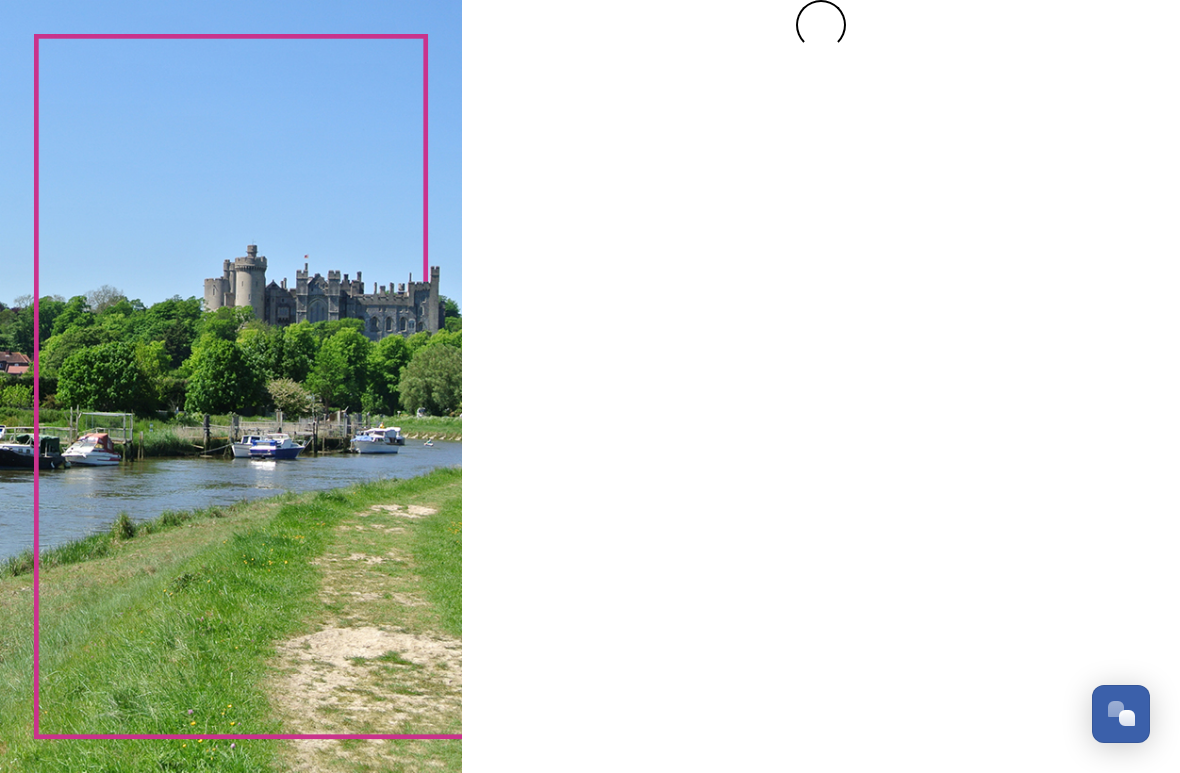 scroll, scrollTop: 0, scrollLeft: 0, axis: both 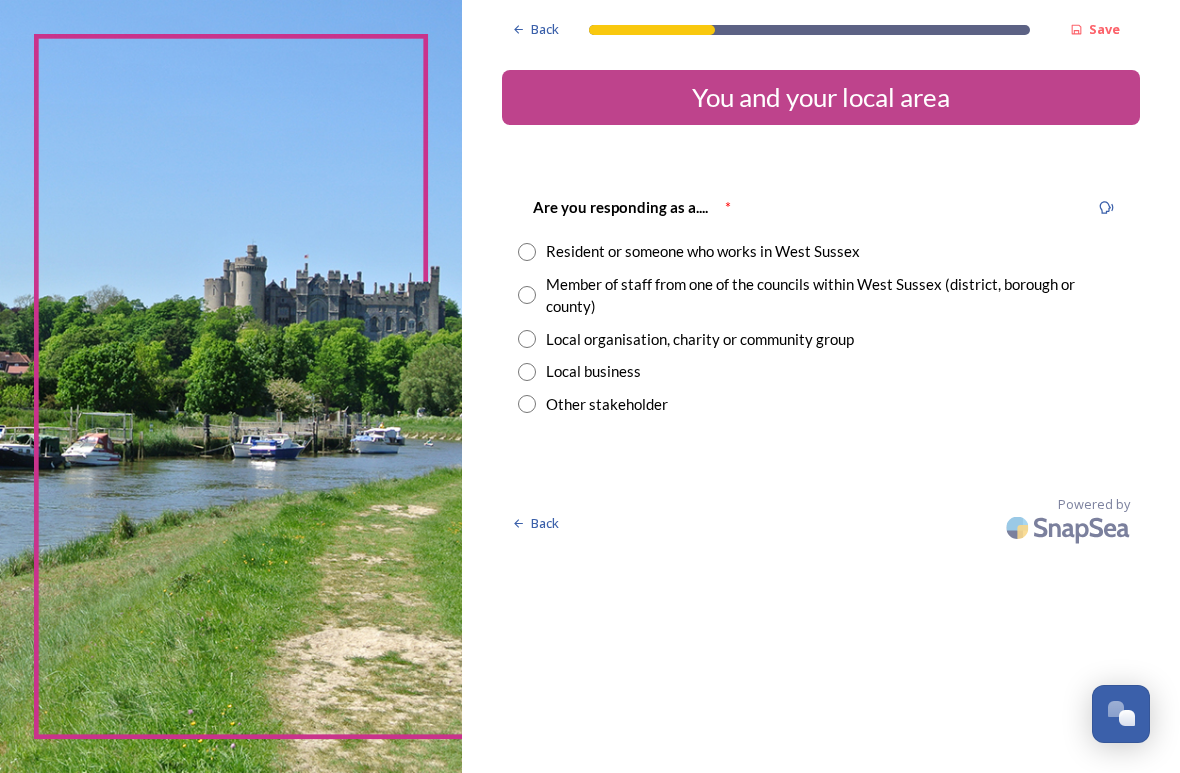 click at bounding box center [527, 252] 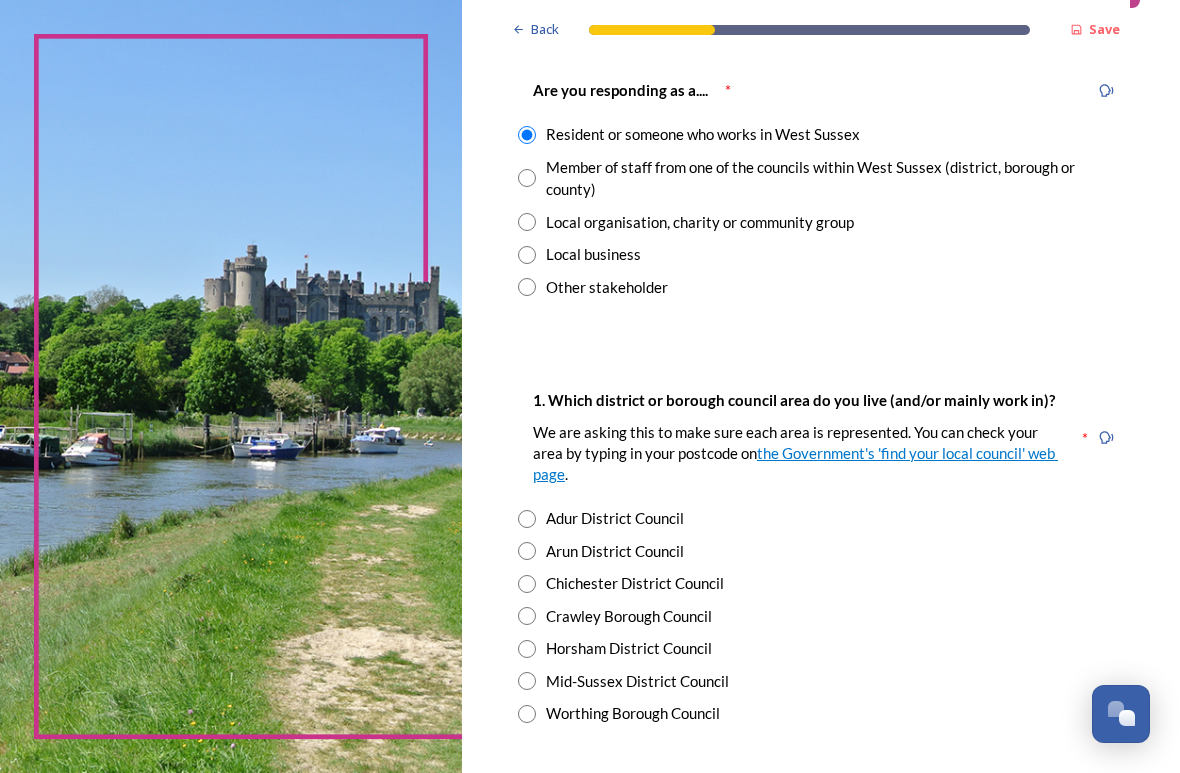 scroll, scrollTop: 134, scrollLeft: 0, axis: vertical 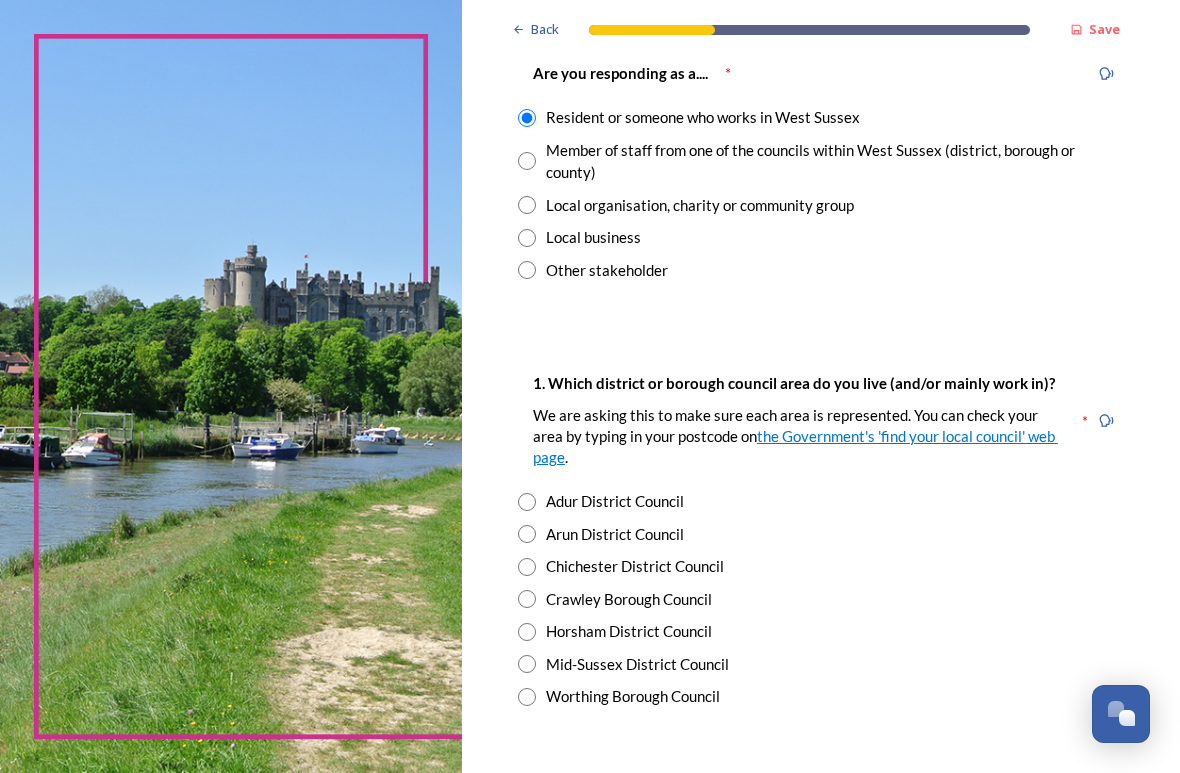 click at bounding box center [527, 697] 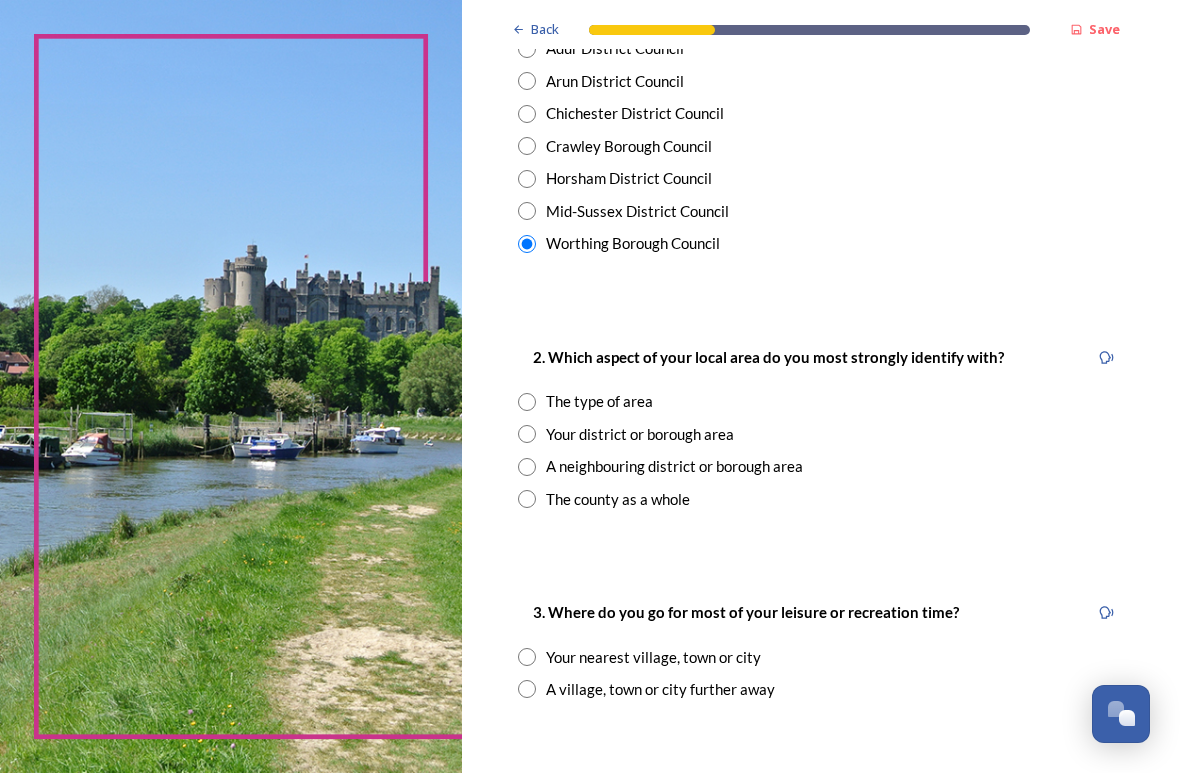scroll, scrollTop: 587, scrollLeft: 0, axis: vertical 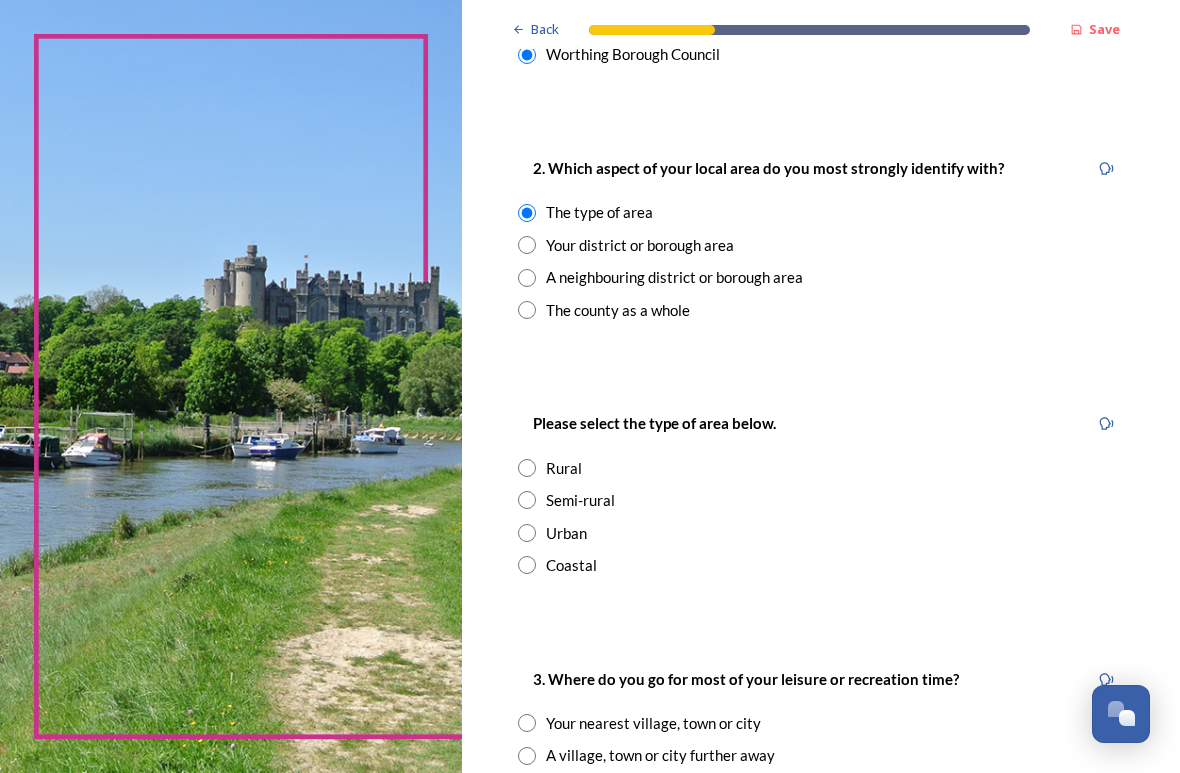 click at bounding box center [527, 468] 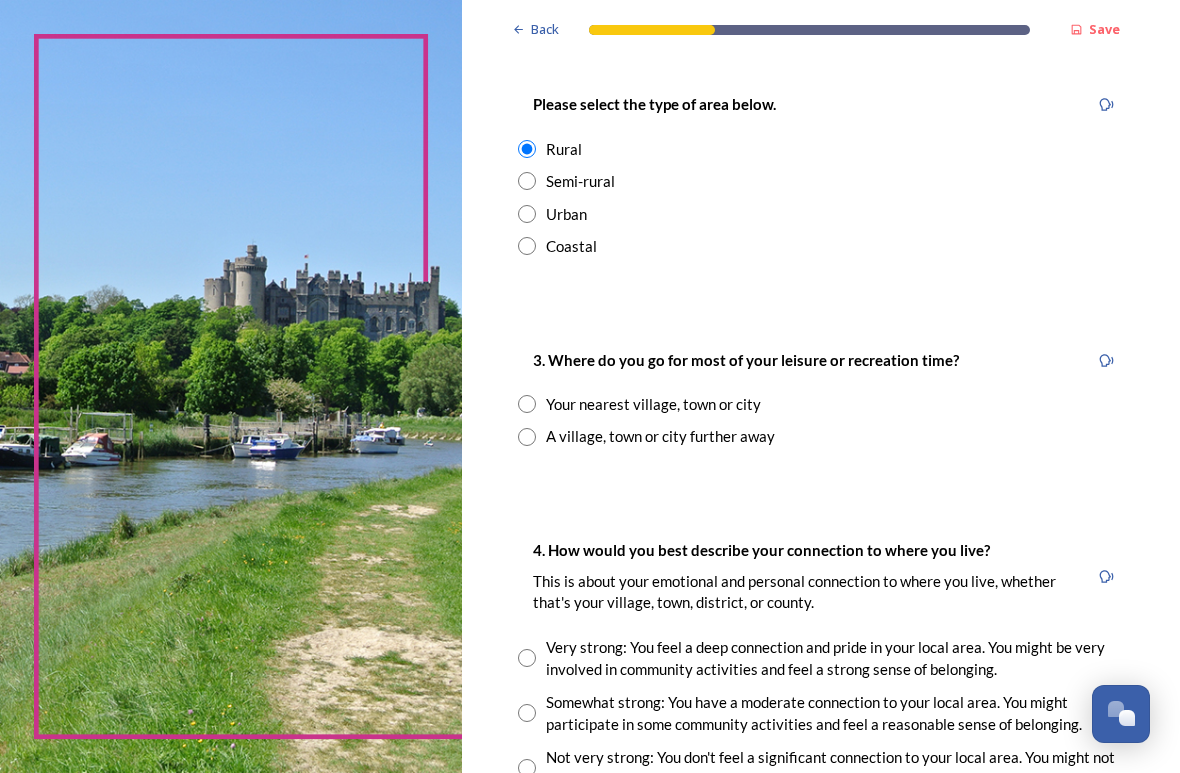 scroll, scrollTop: 1104, scrollLeft: 0, axis: vertical 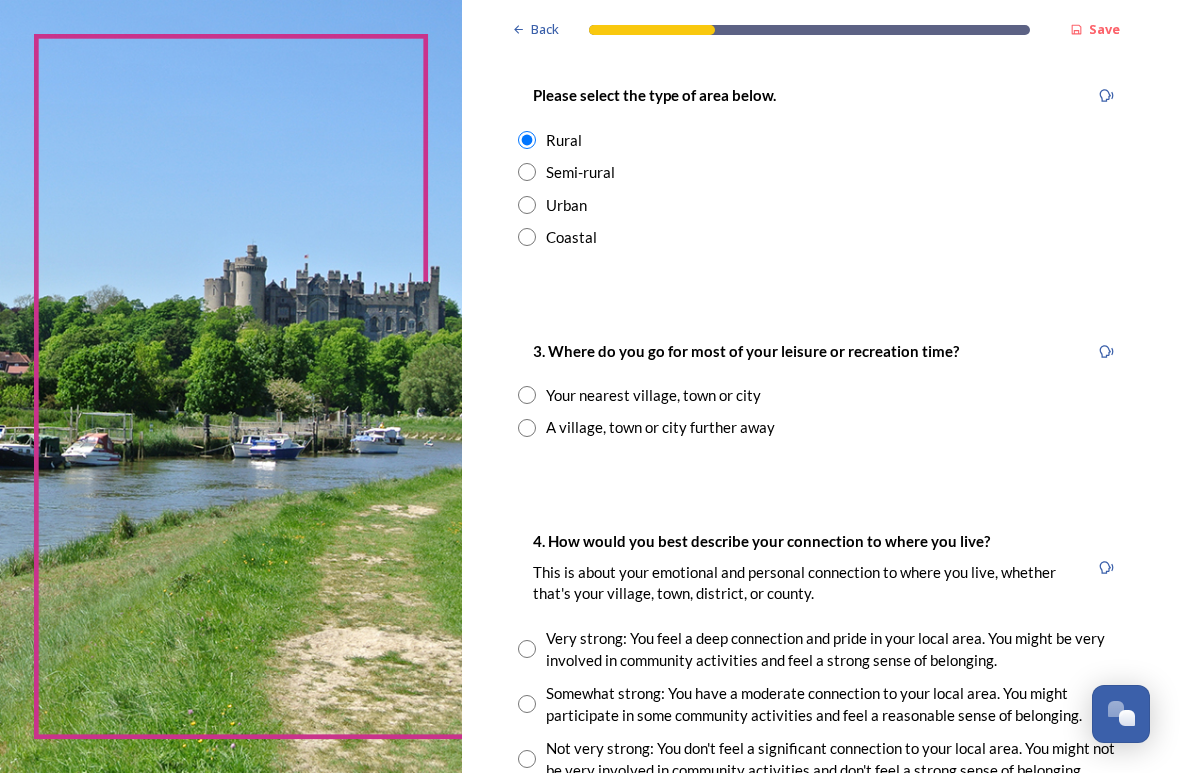 click at bounding box center (527, 395) 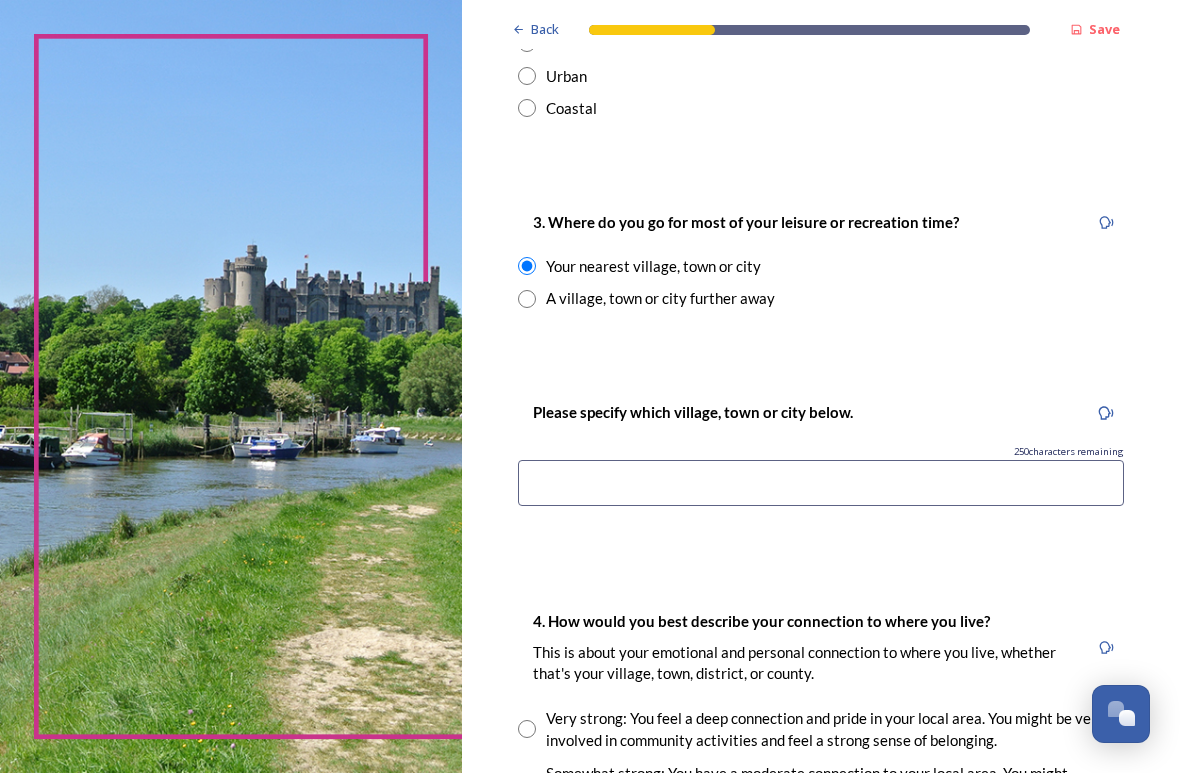 scroll, scrollTop: 1233, scrollLeft: 0, axis: vertical 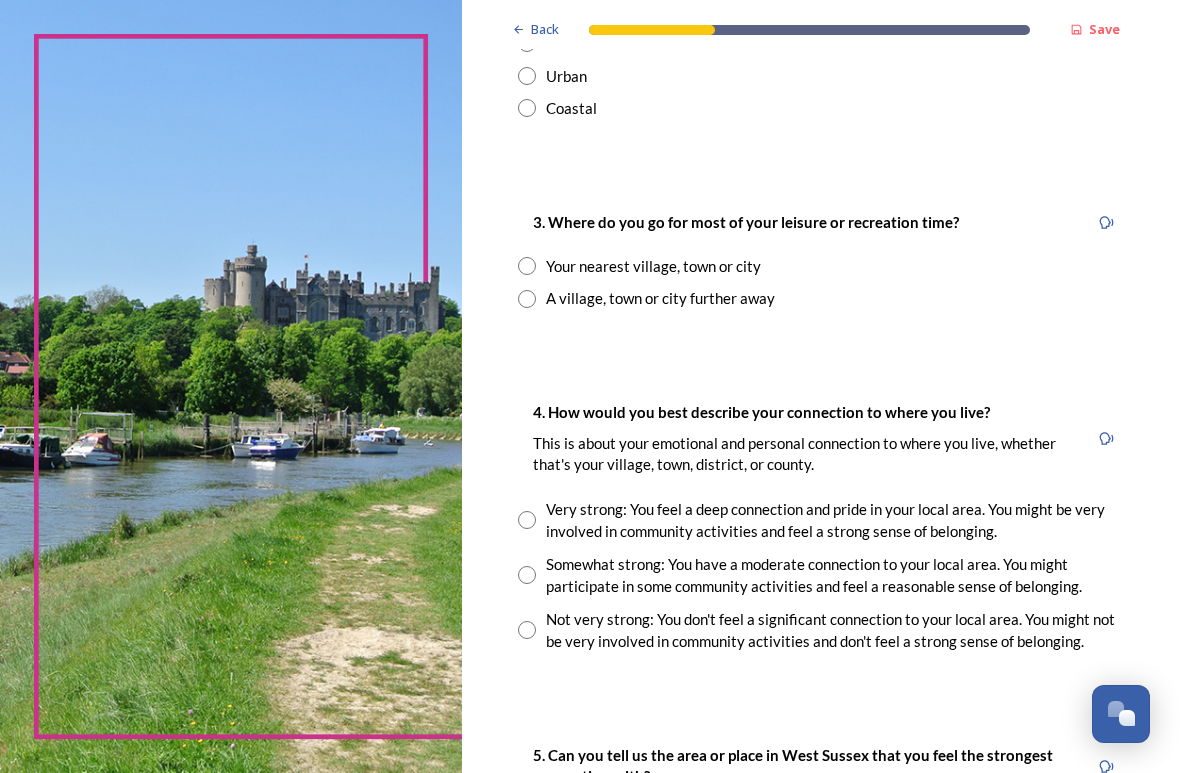 click at bounding box center (527, 299) 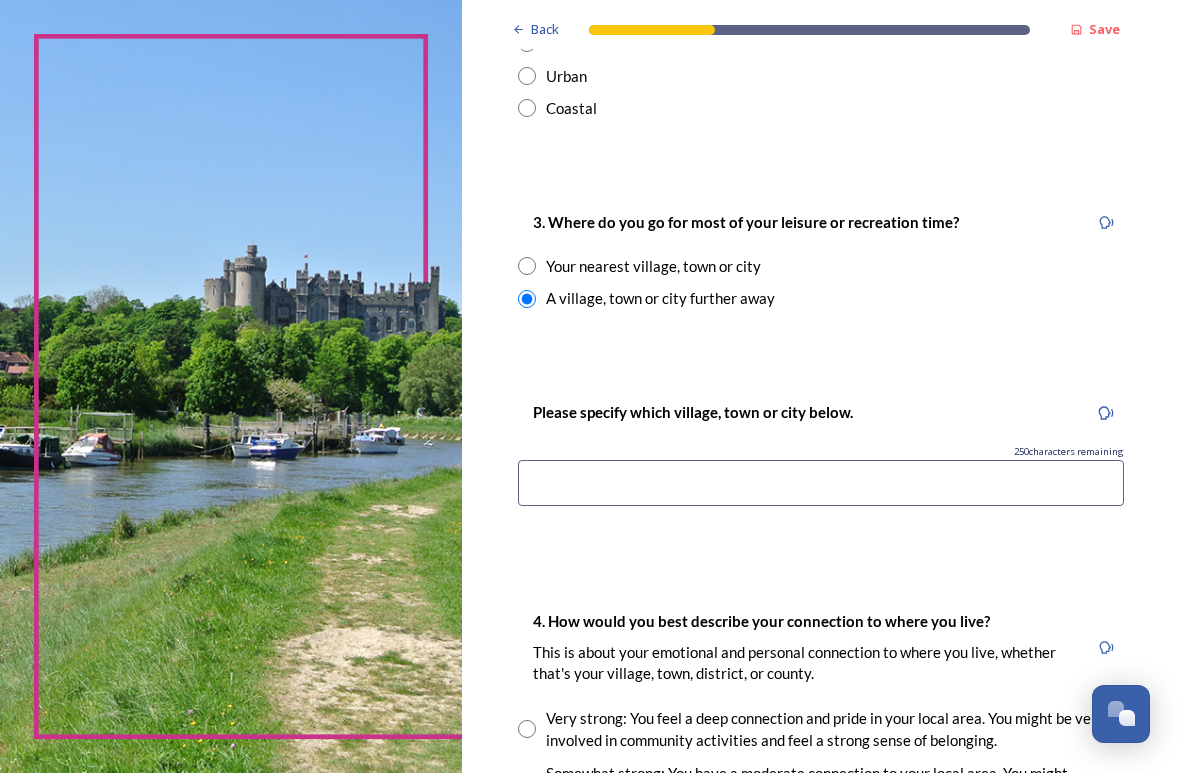 click at bounding box center (821, 483) 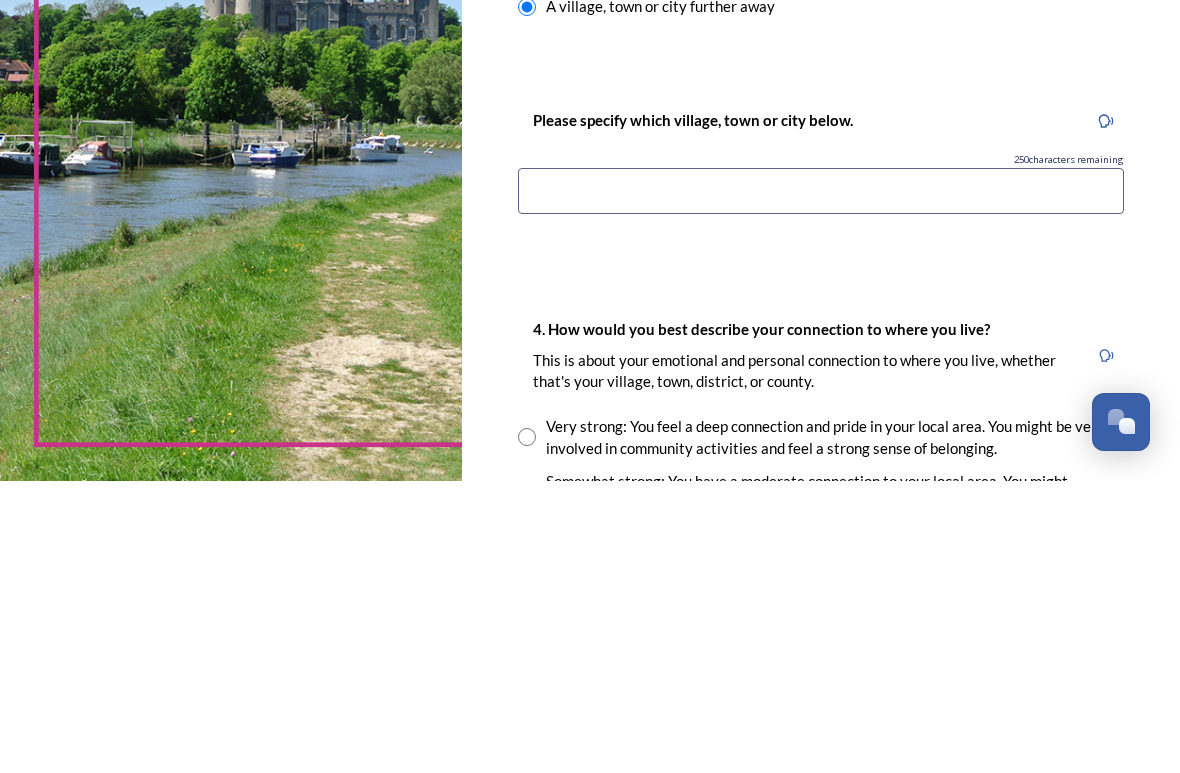 type on "W" 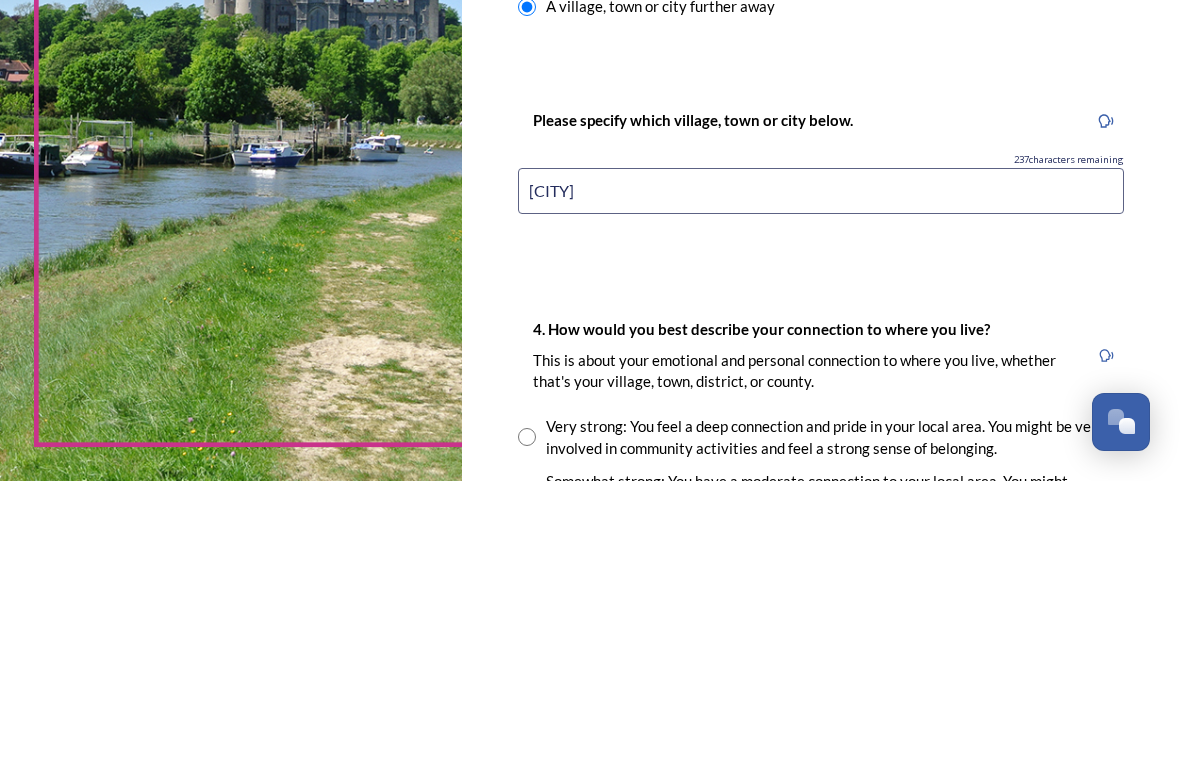 type on "[CITY]" 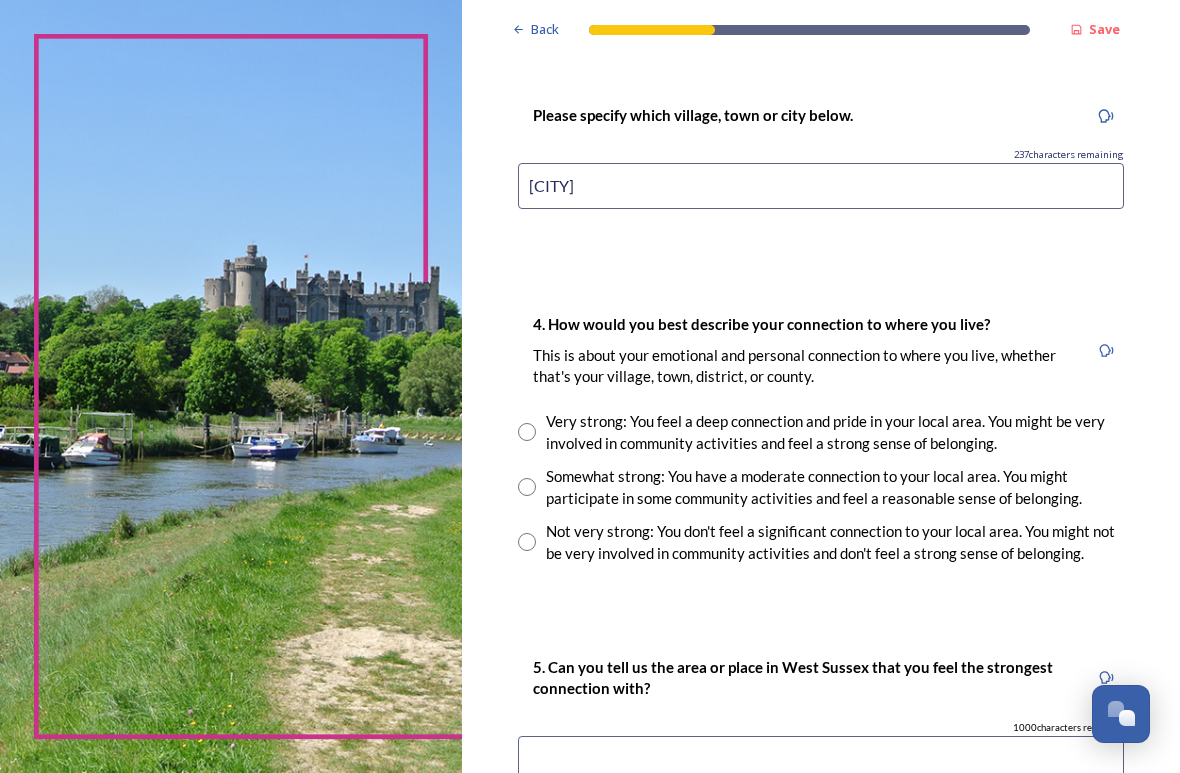 scroll, scrollTop: 1533, scrollLeft: 0, axis: vertical 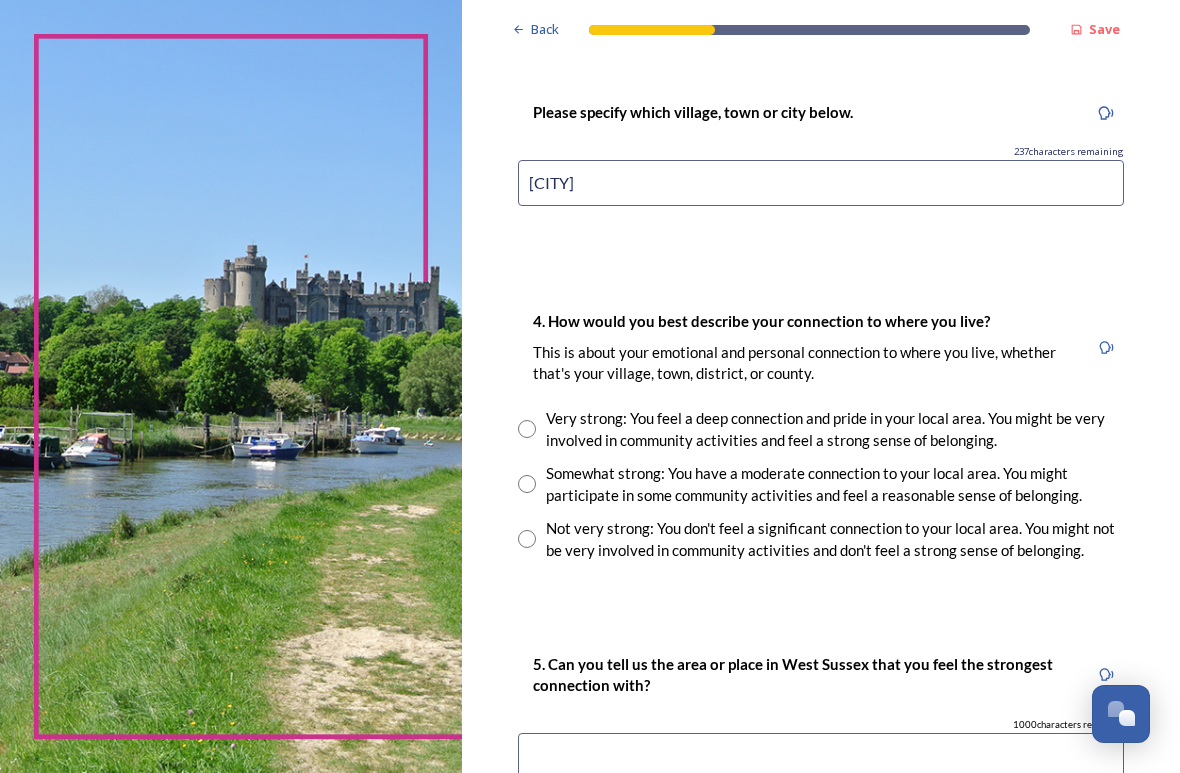 click at bounding box center (527, 484) 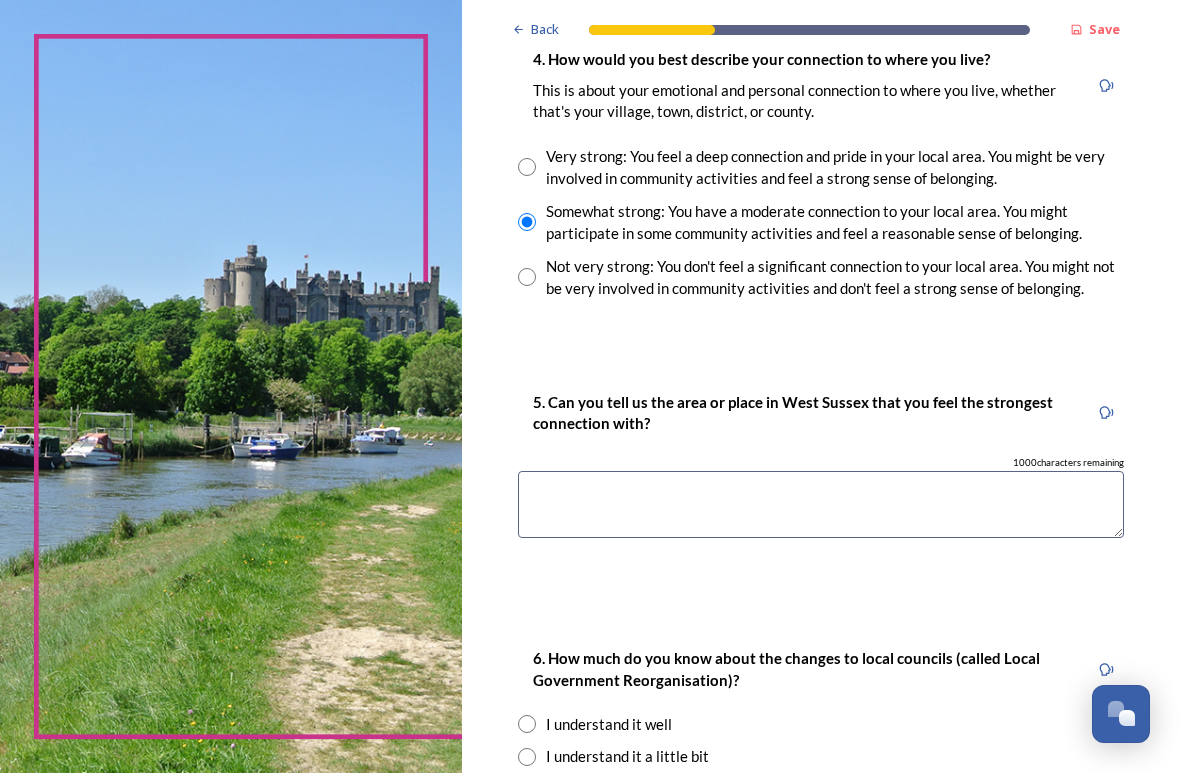 scroll, scrollTop: 1795, scrollLeft: 0, axis: vertical 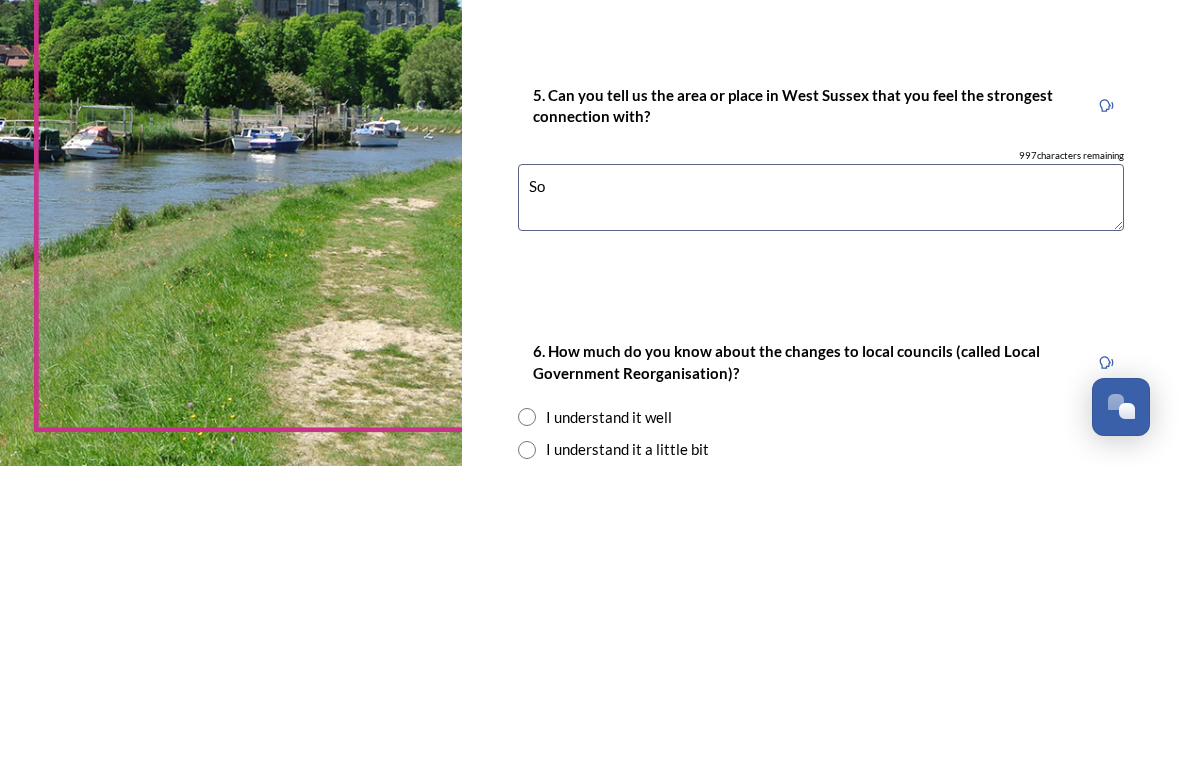 type on "S" 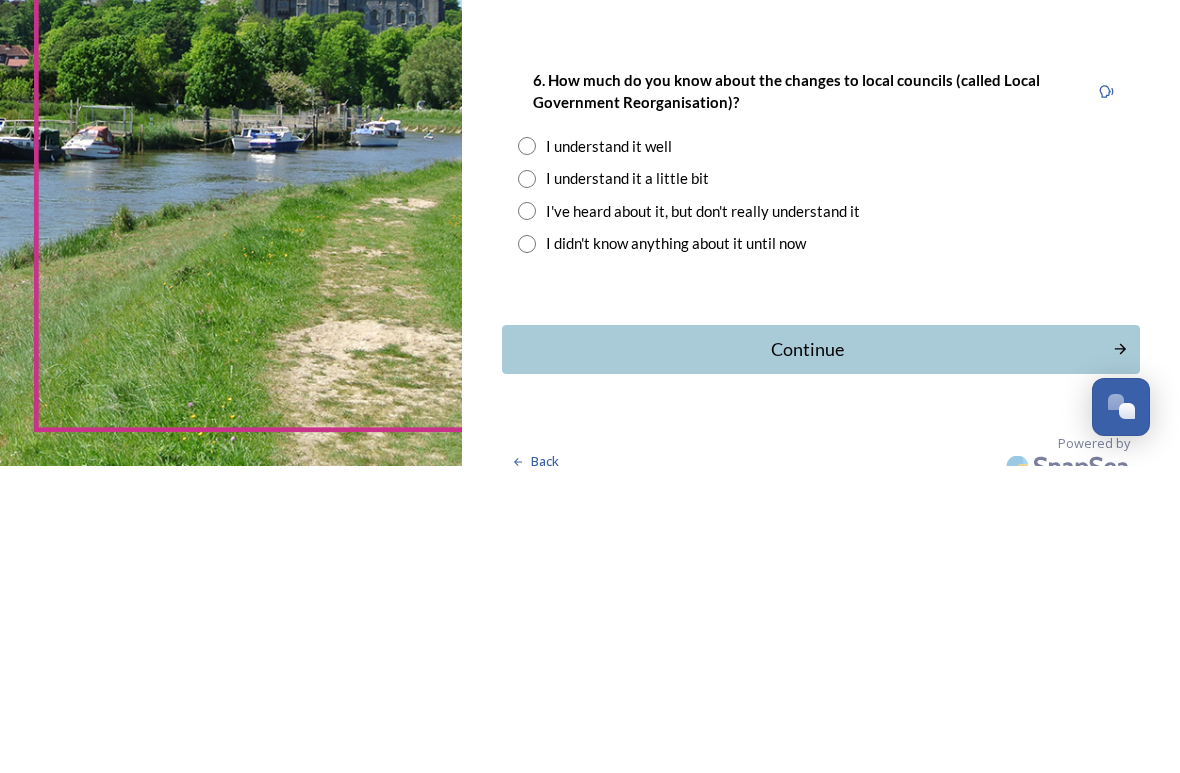 scroll, scrollTop: 2065, scrollLeft: 0, axis: vertical 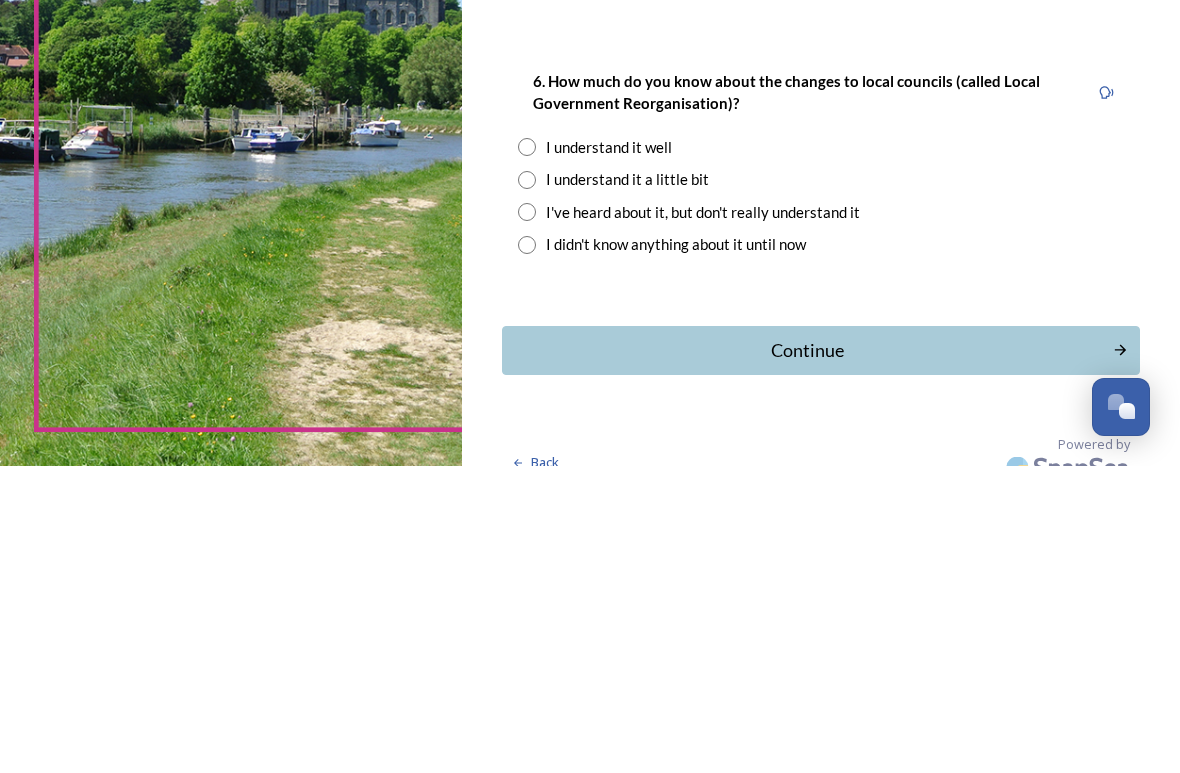 type on "[CITY] [CITY]" 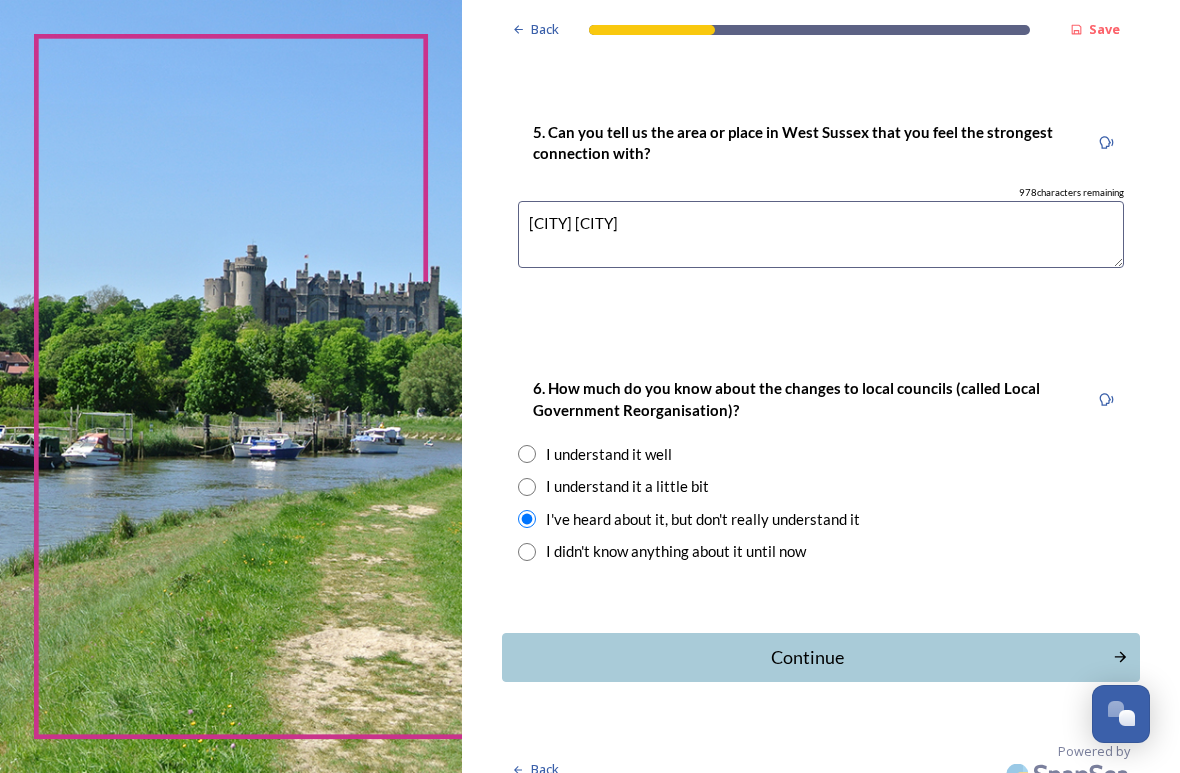 click on "Continue" at bounding box center [807, 657] 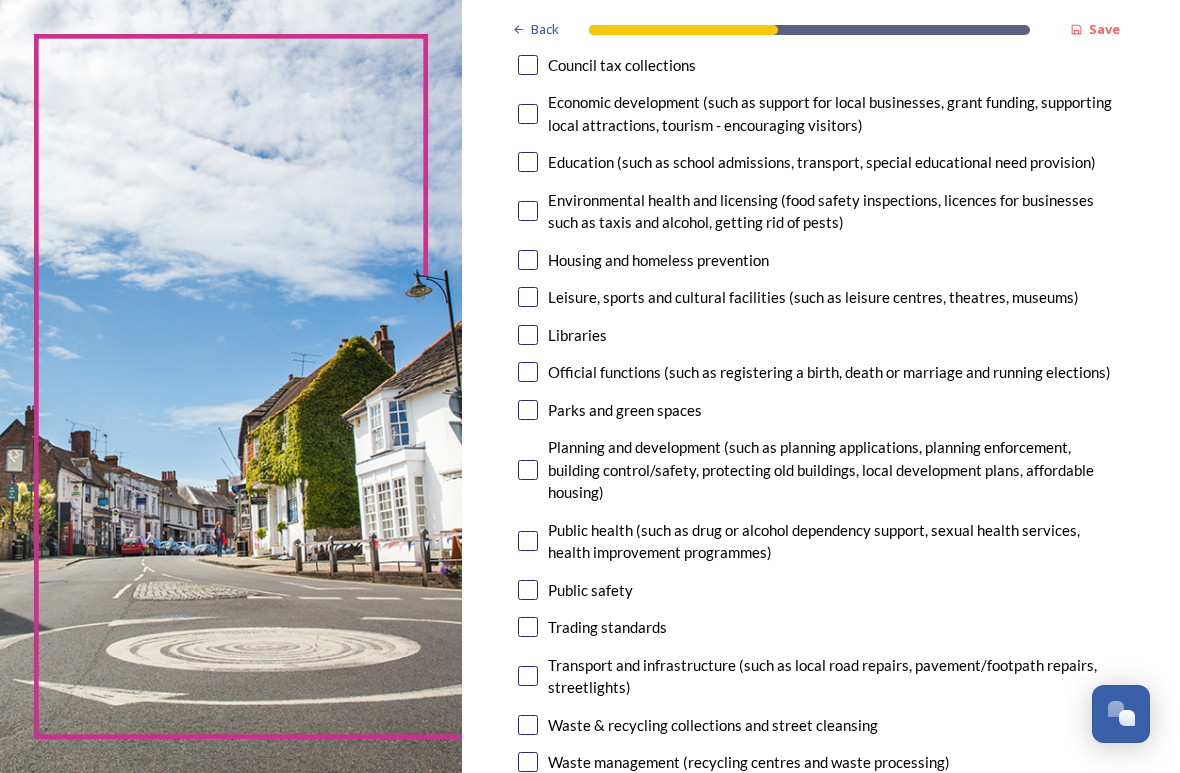 scroll, scrollTop: 401, scrollLeft: 0, axis: vertical 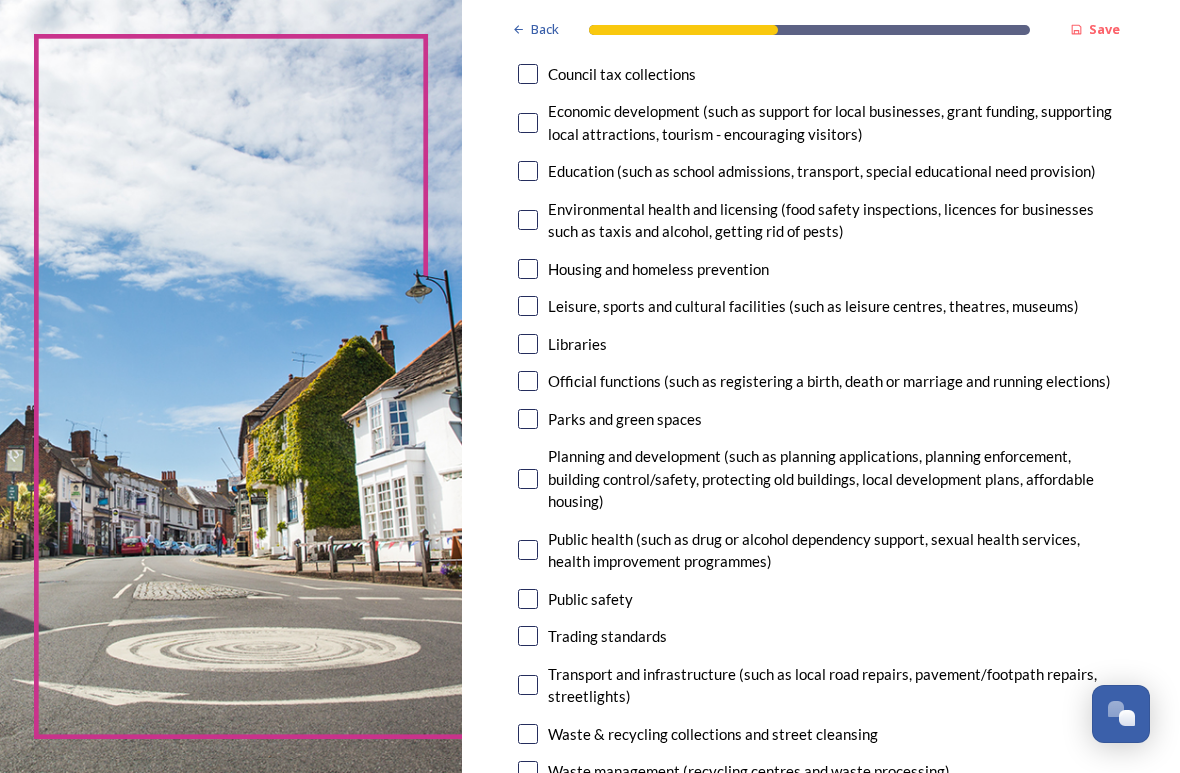 click at bounding box center [528, 419] 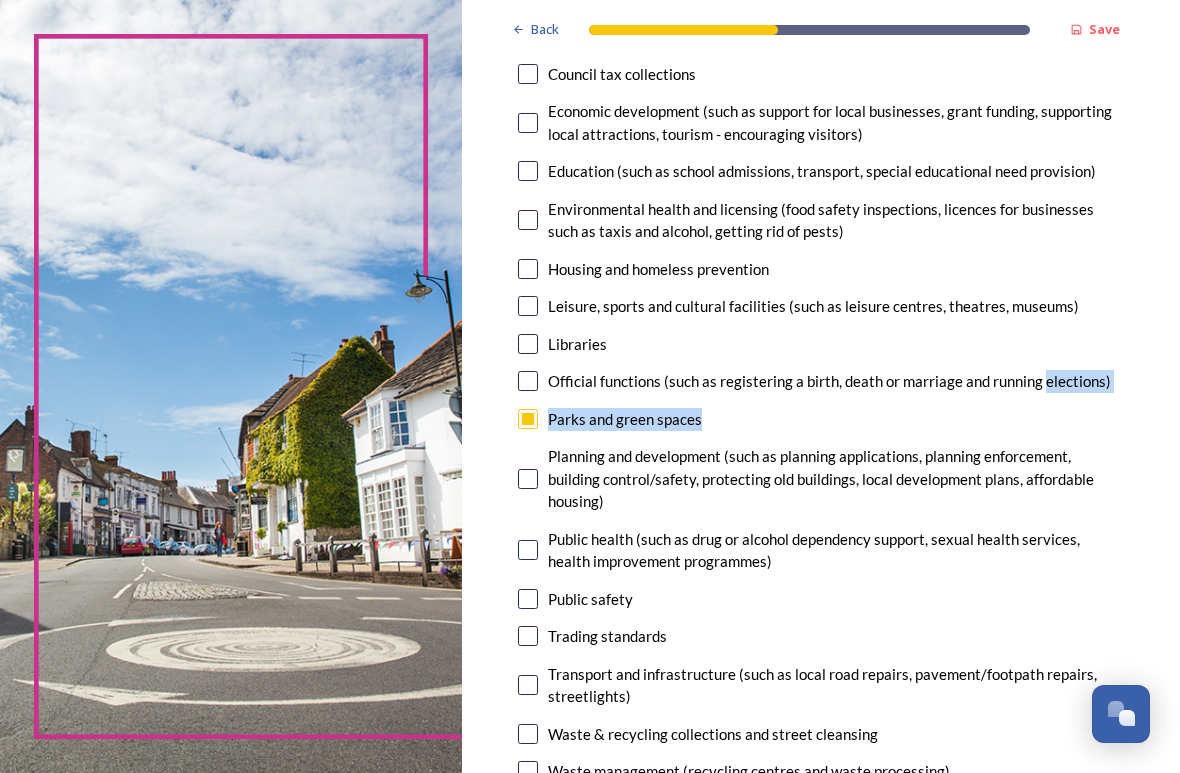 click on "Back Save Your local services 7. Council services will continue, no matter what the local government structure looks like. ﻿﻿Which of the following council services matter most to you? You can select up to five options. 4 choice(s) remaining Adult social care Children's services (such as looked-after children, those with special educational needs or disability, fostering or adoption) Communities (such as public events, activities for young people or families) Council tax collections Economic development (such as support for local businesses, grant funding, supporting local attractions, tourism - encouraging visitors) Education (such as school admissions, transport, special educational need provision) Environmental health and licensing (food safety inspections, licences for businesses such as taxis and alcohol, getting rid of pests) Housing and homeless prevention Leisure, sports and cultural facilities (such as leisure centres, theatres, museums) Libraries Parks and green spaces Public safety" at bounding box center [821, 952] 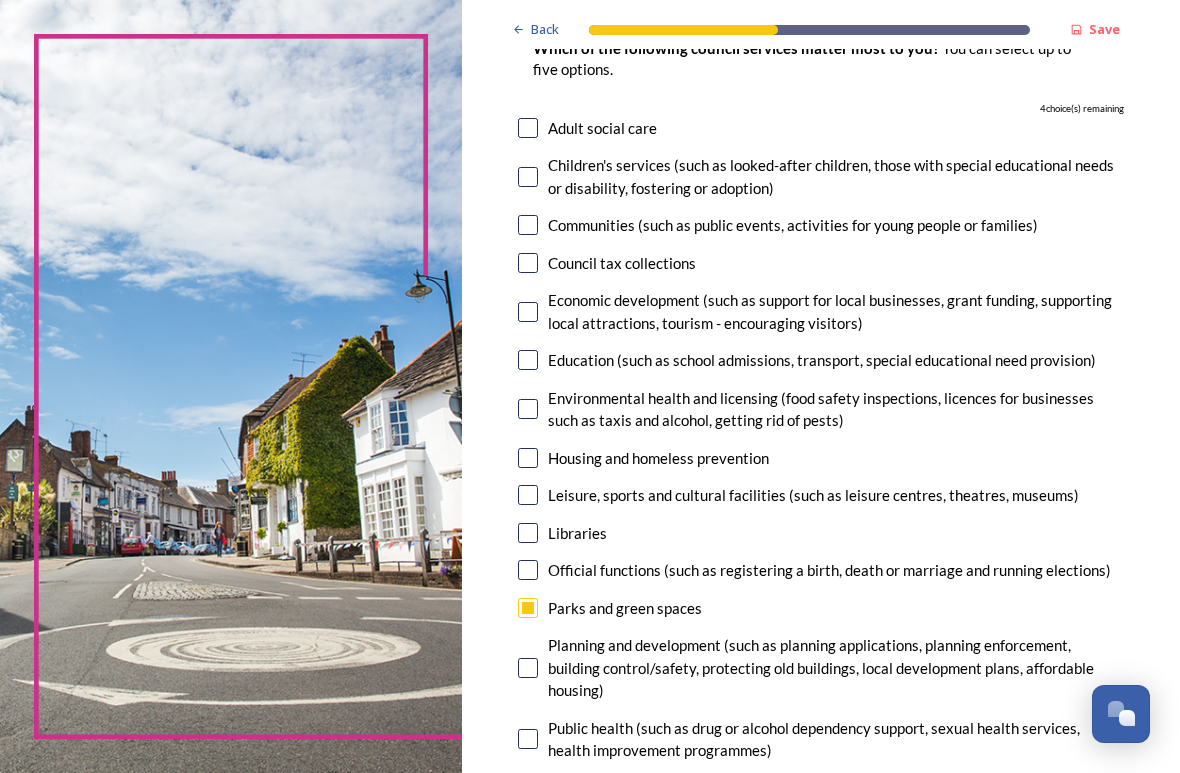 scroll, scrollTop: 210, scrollLeft: 0, axis: vertical 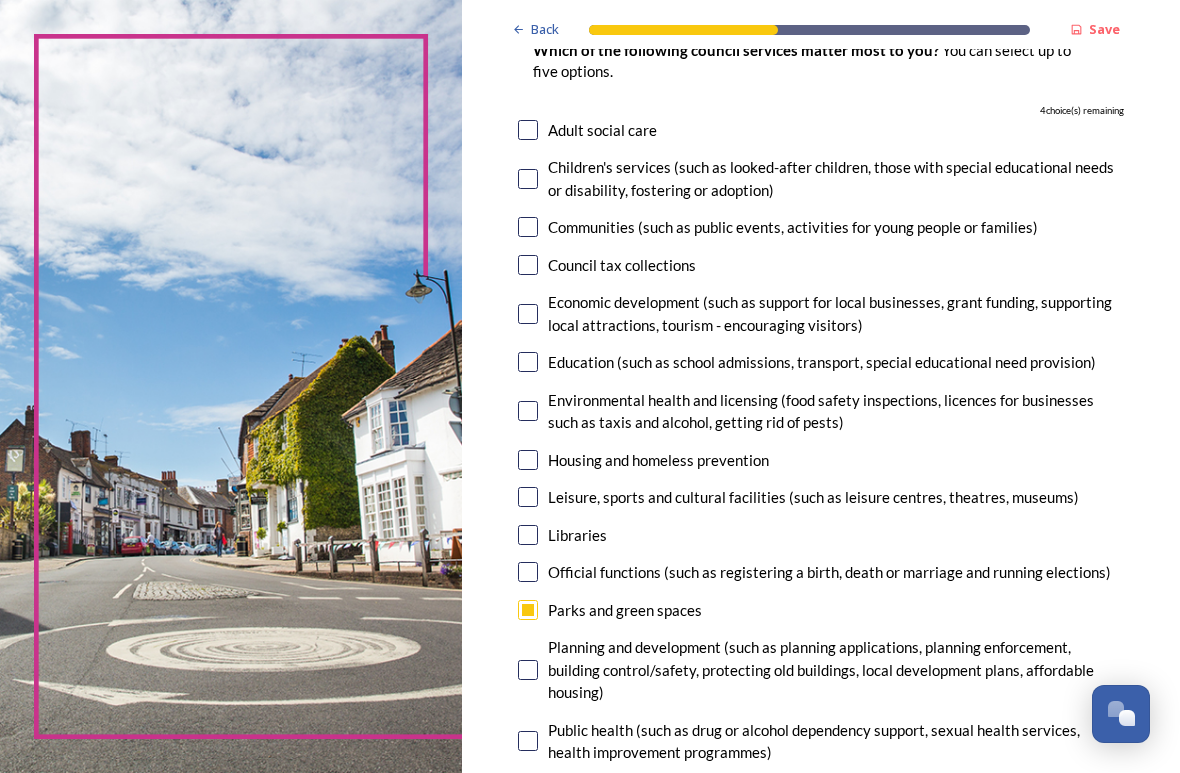 click at bounding box center [528, 497] 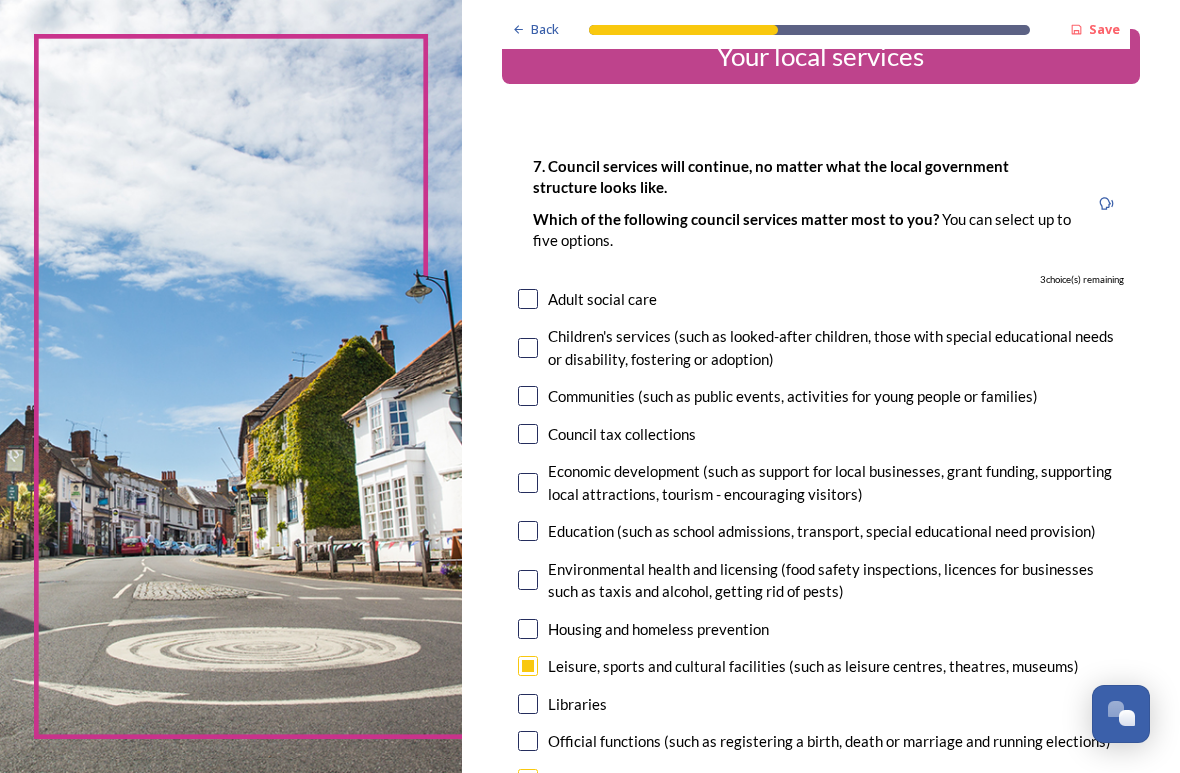 scroll, scrollTop: 40, scrollLeft: 0, axis: vertical 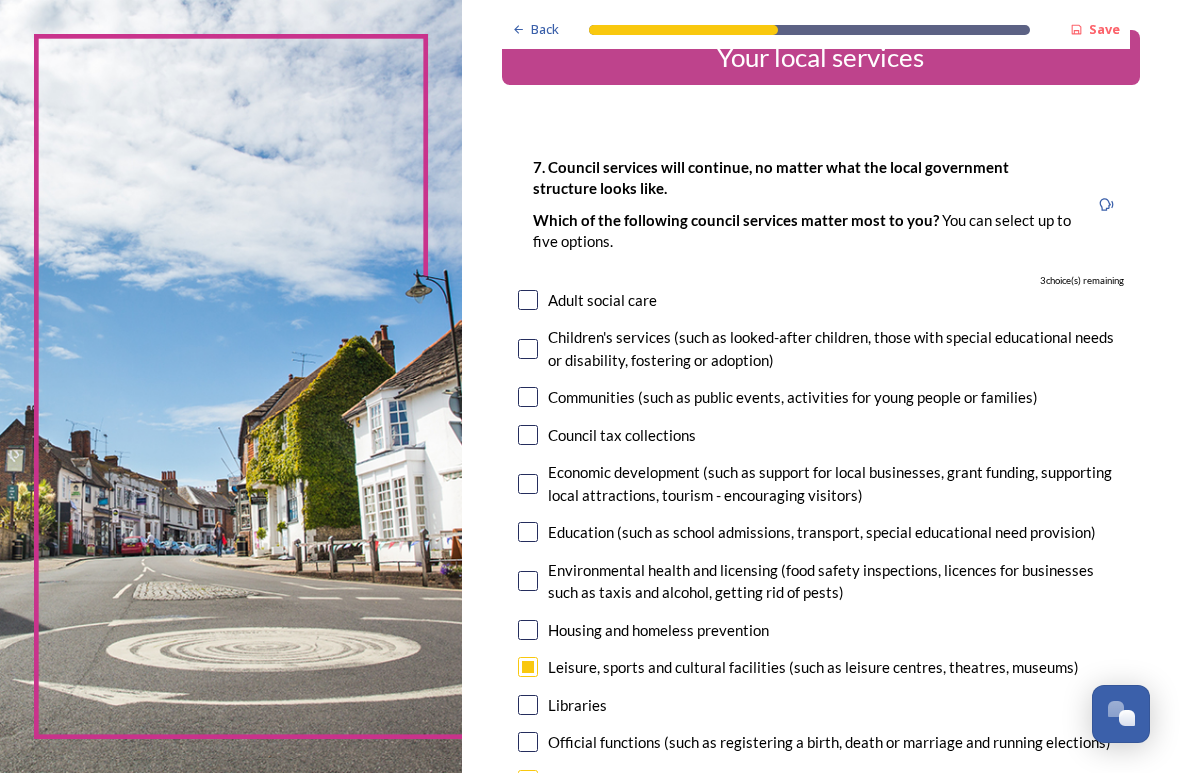 click at bounding box center (528, 397) 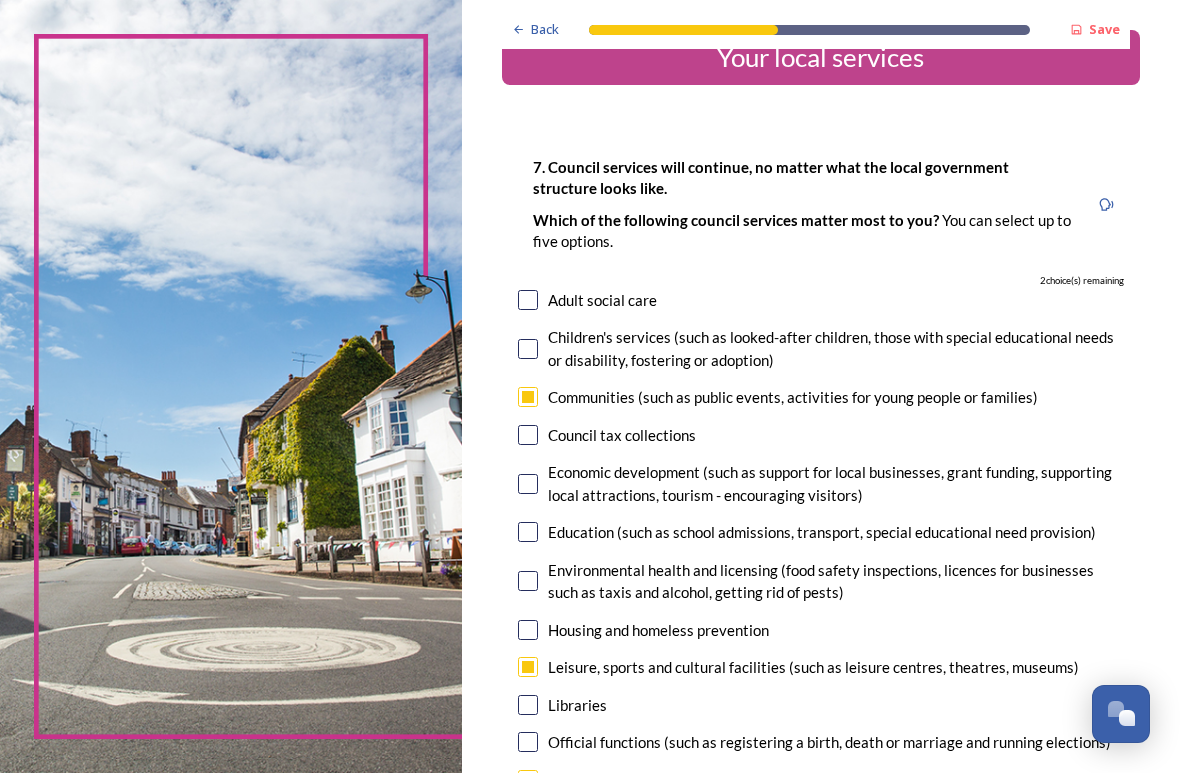 click at bounding box center [528, 349] 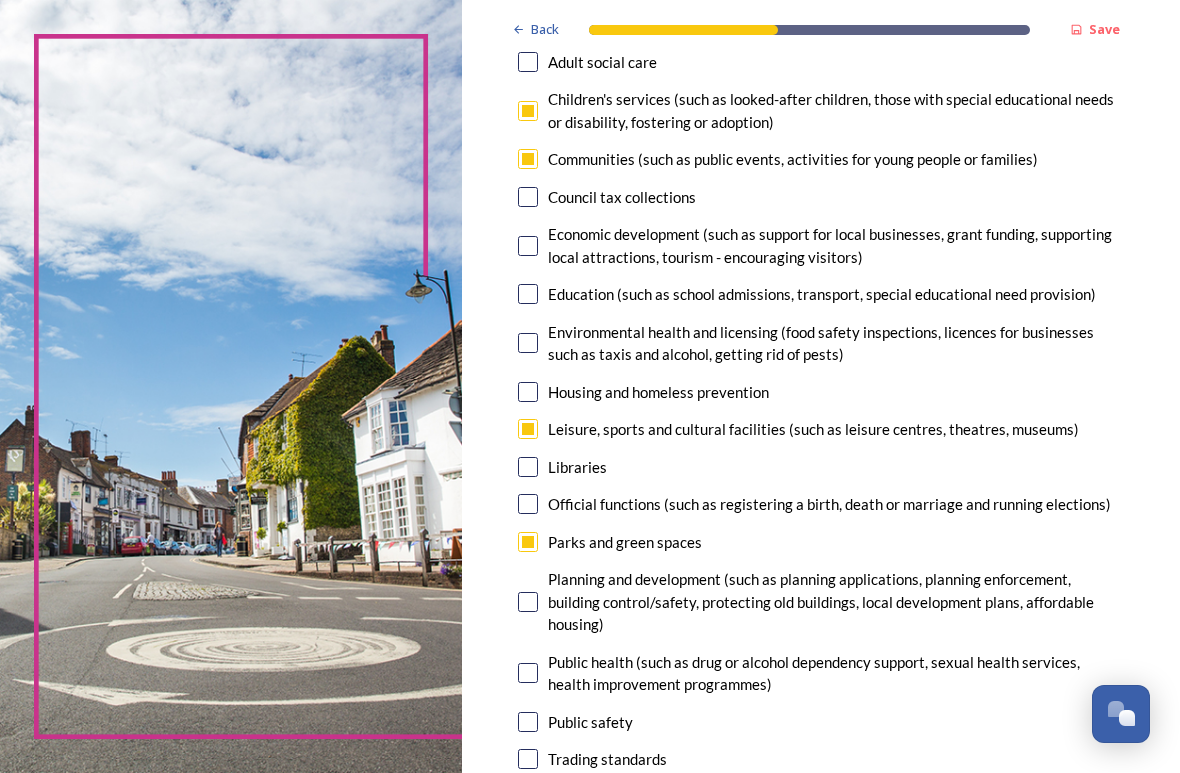 scroll, scrollTop: 278, scrollLeft: 0, axis: vertical 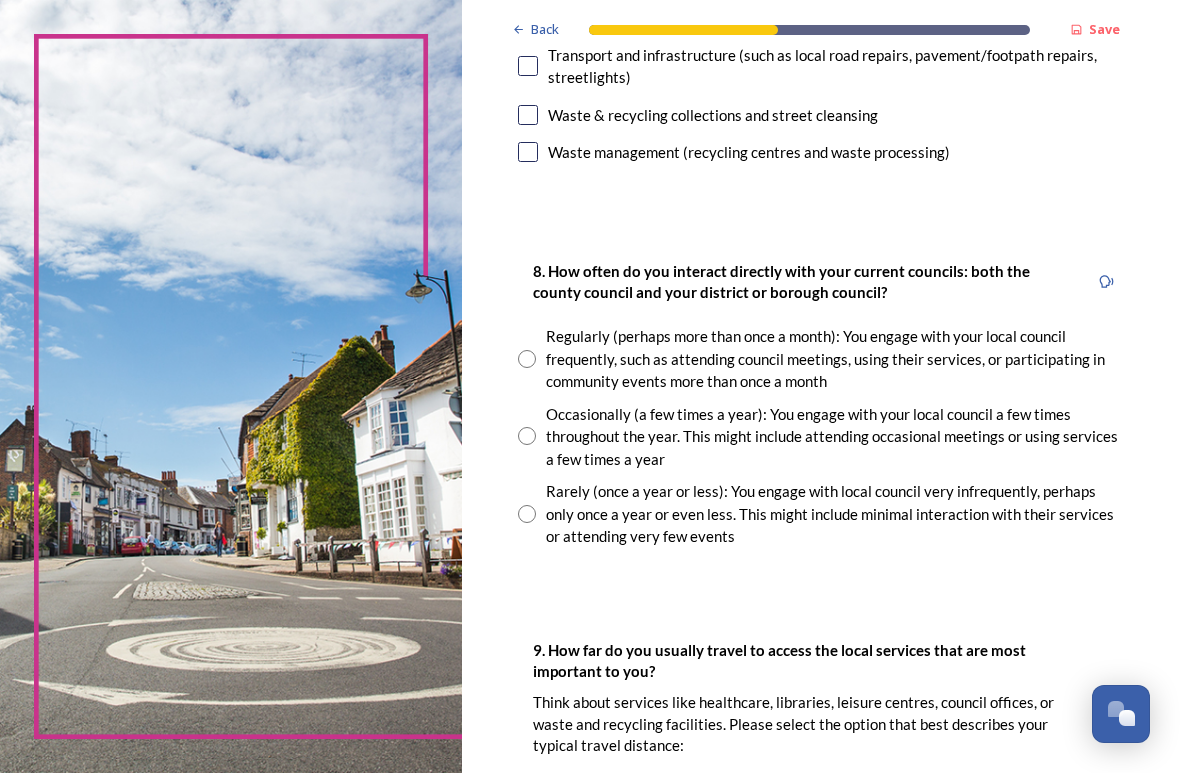 click on "Rarely (once a year or less): You engage with local council very infrequently, perhaps only once a year or even less. This might include minimal interaction with their services or attending very few events" at bounding box center [835, 514] 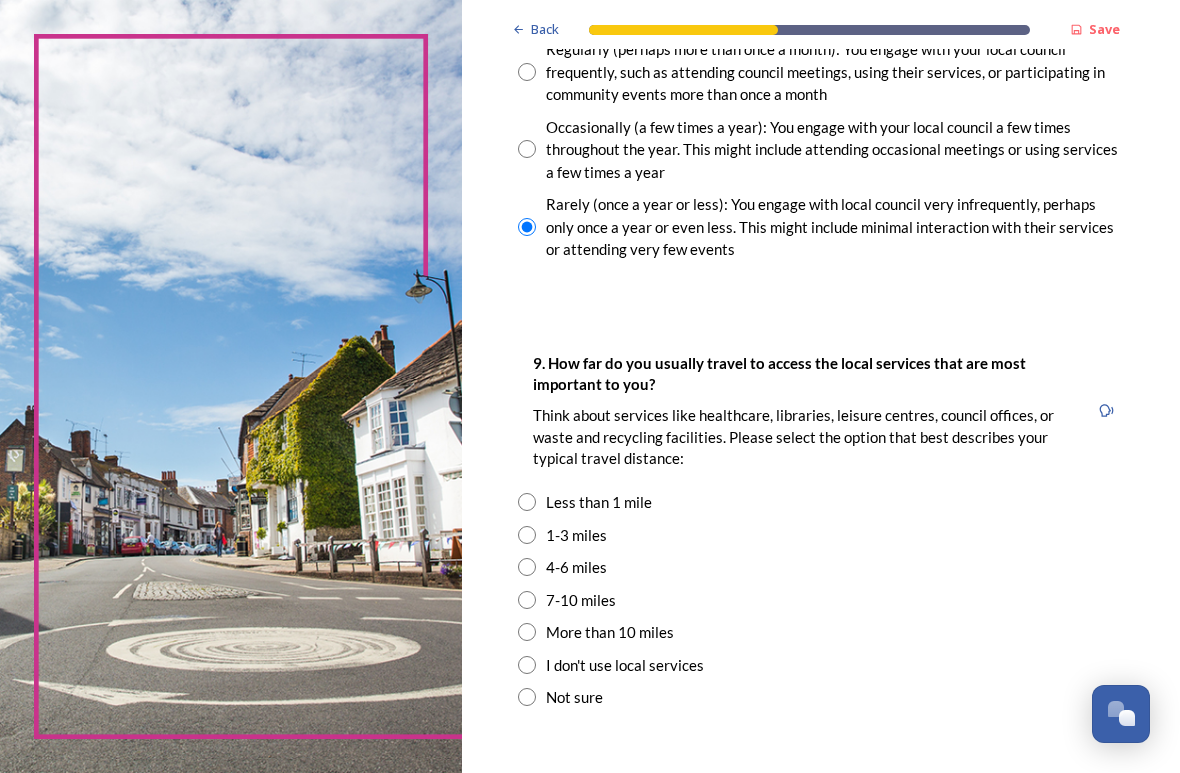 scroll, scrollTop: 1317, scrollLeft: 0, axis: vertical 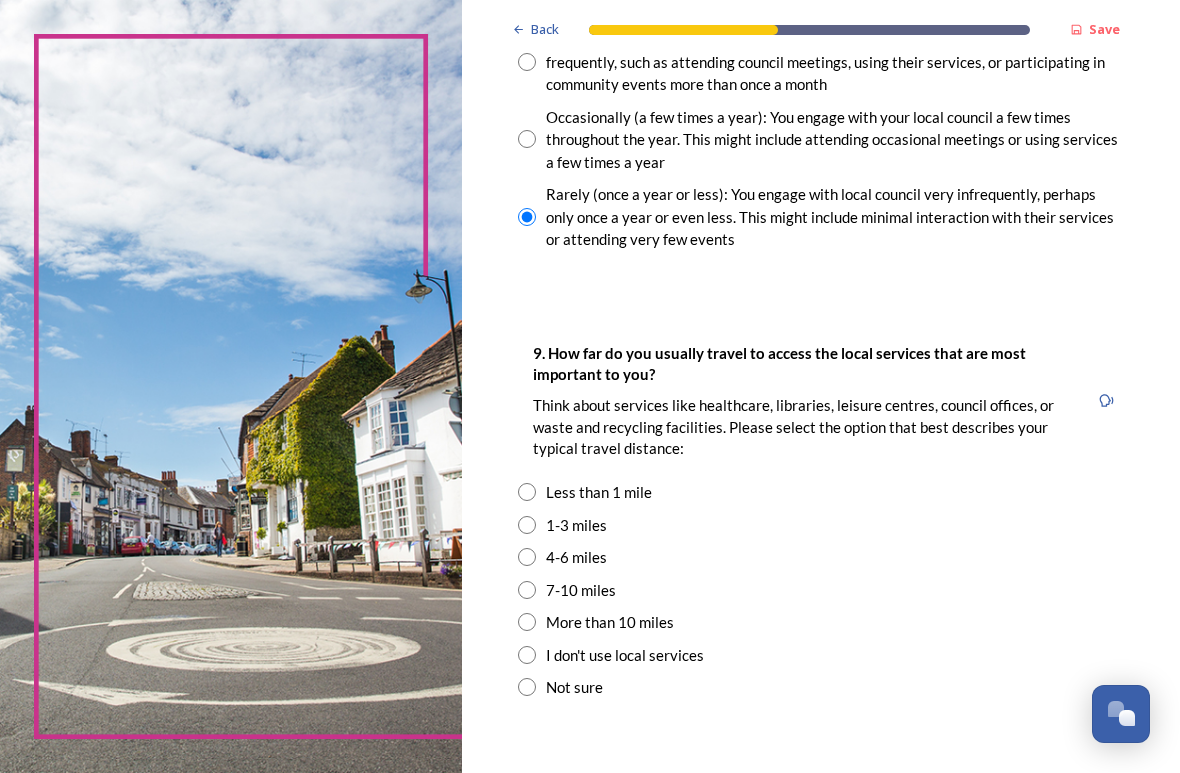 click at bounding box center [527, 525] 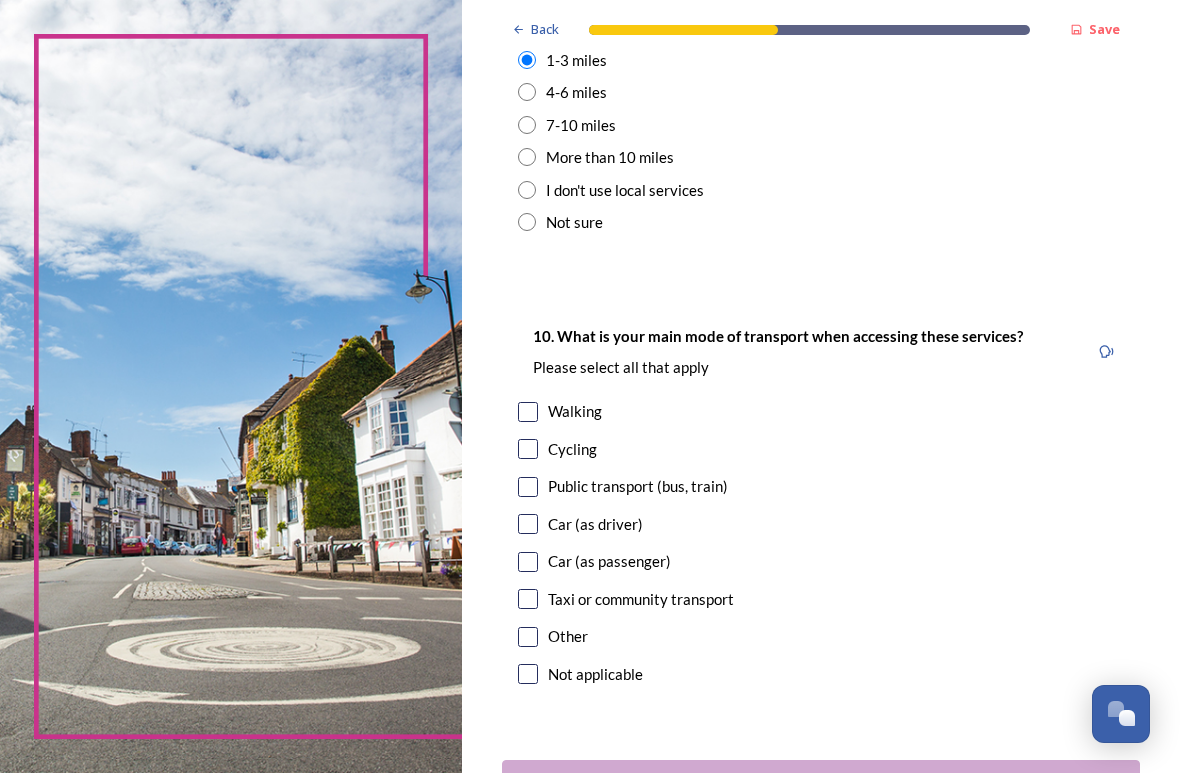 scroll, scrollTop: 1784, scrollLeft: 0, axis: vertical 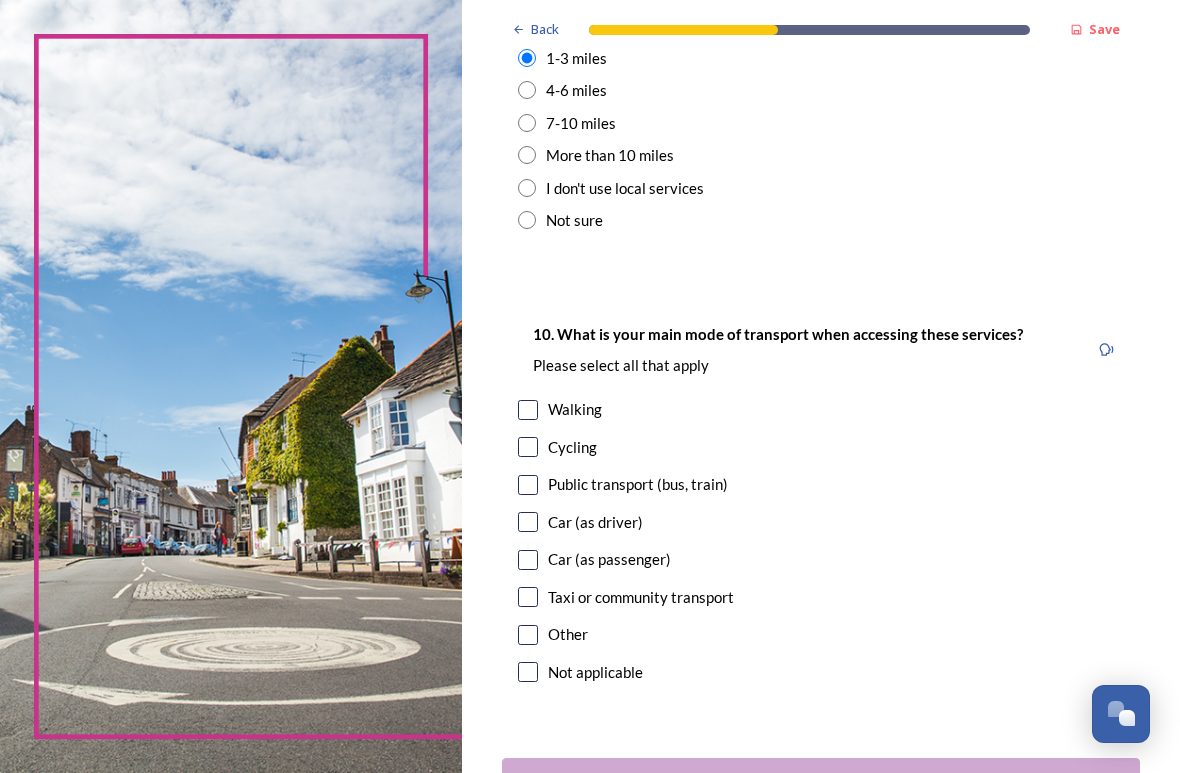 click at bounding box center [528, 522] 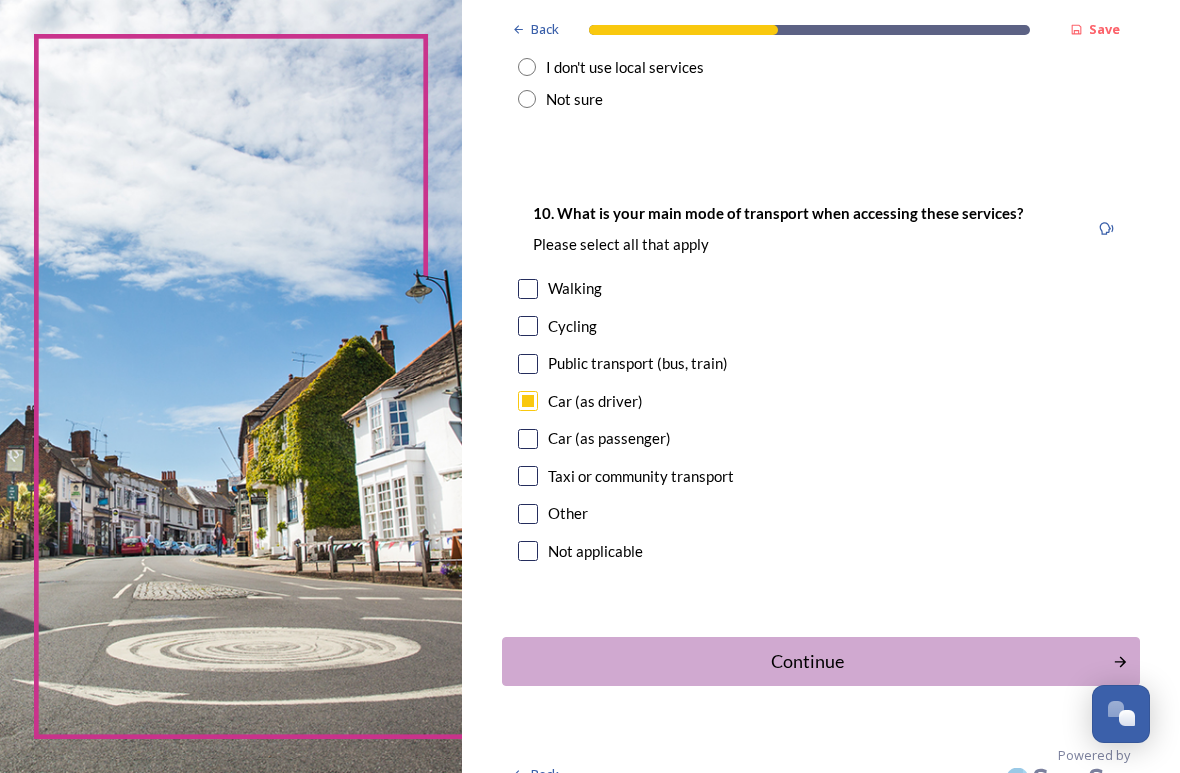 scroll, scrollTop: 0, scrollLeft: 0, axis: both 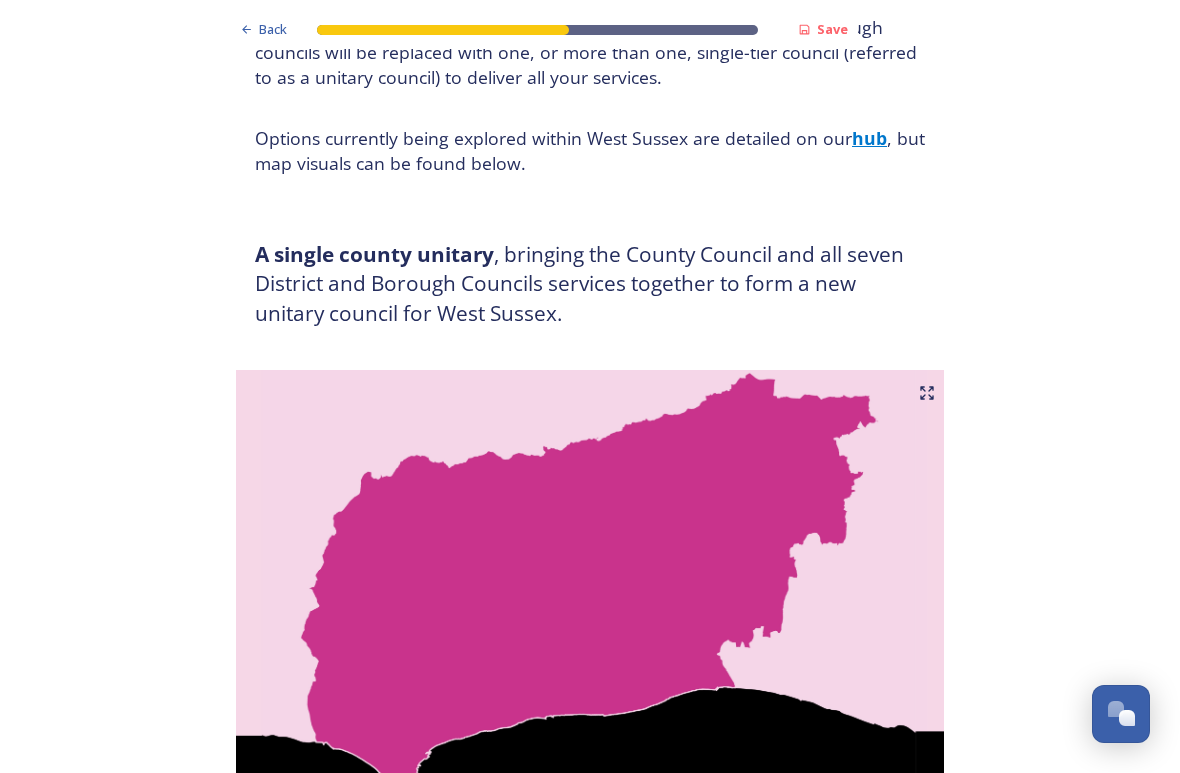 click on "Back" at bounding box center (273, 29) 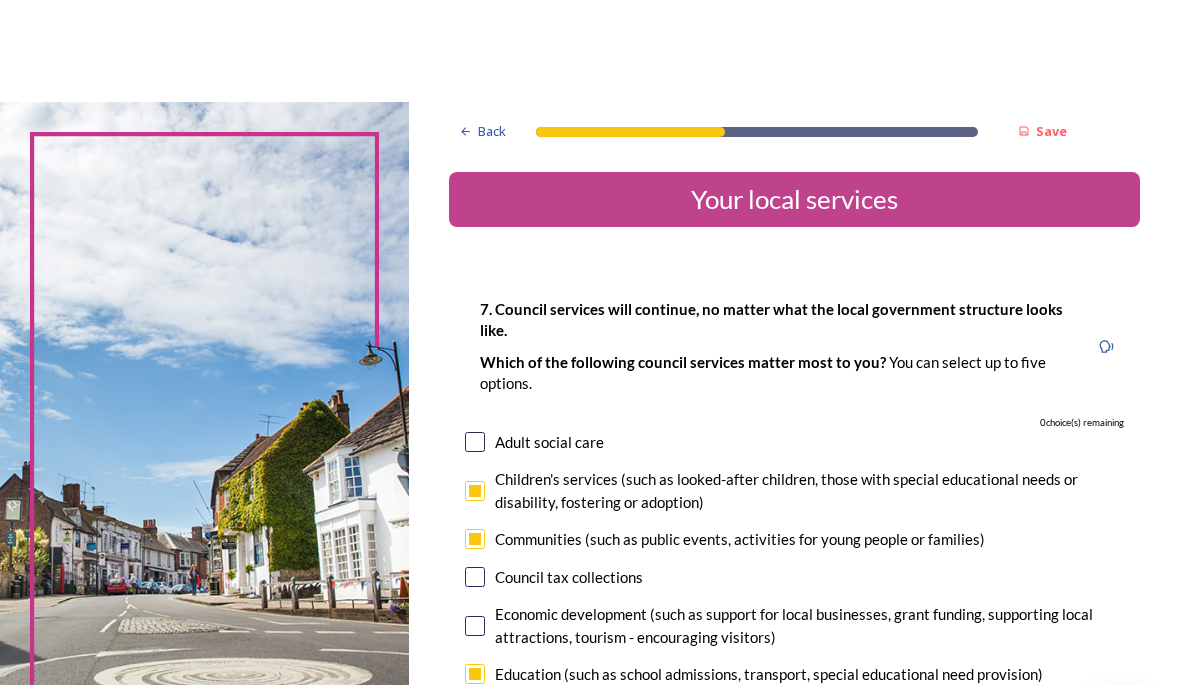 scroll, scrollTop: 0, scrollLeft: 0, axis: both 